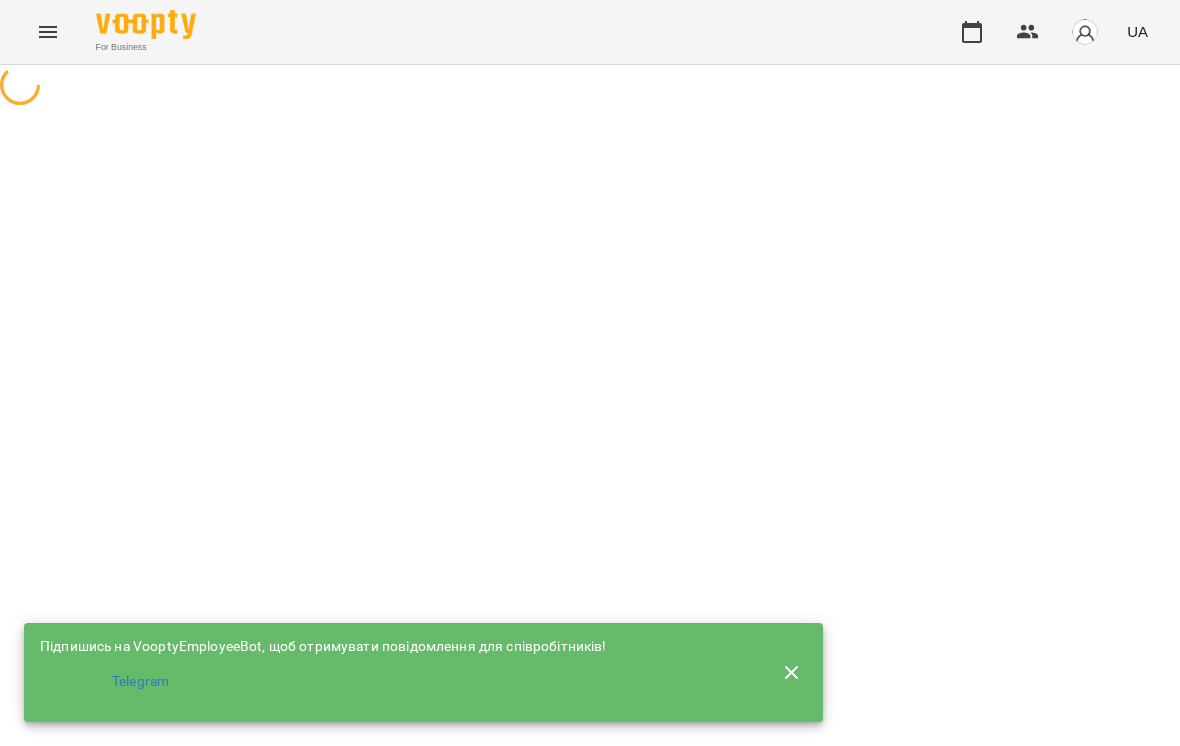 scroll, scrollTop: 0, scrollLeft: 0, axis: both 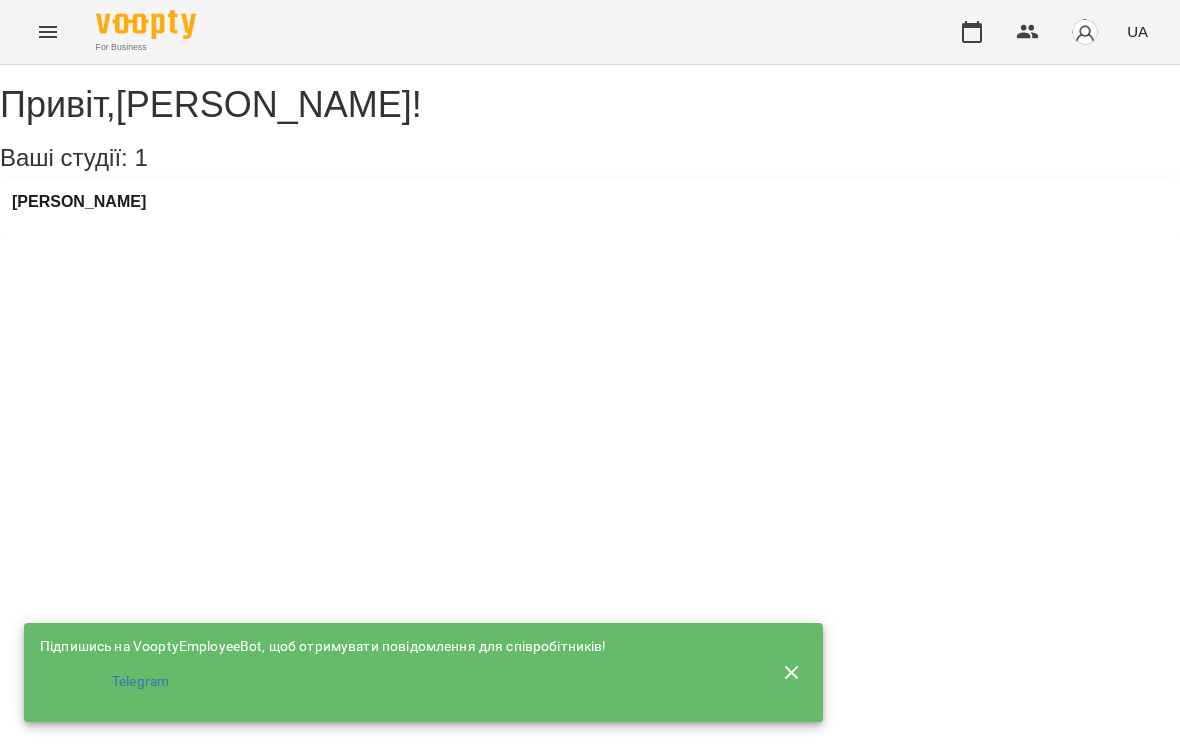 click 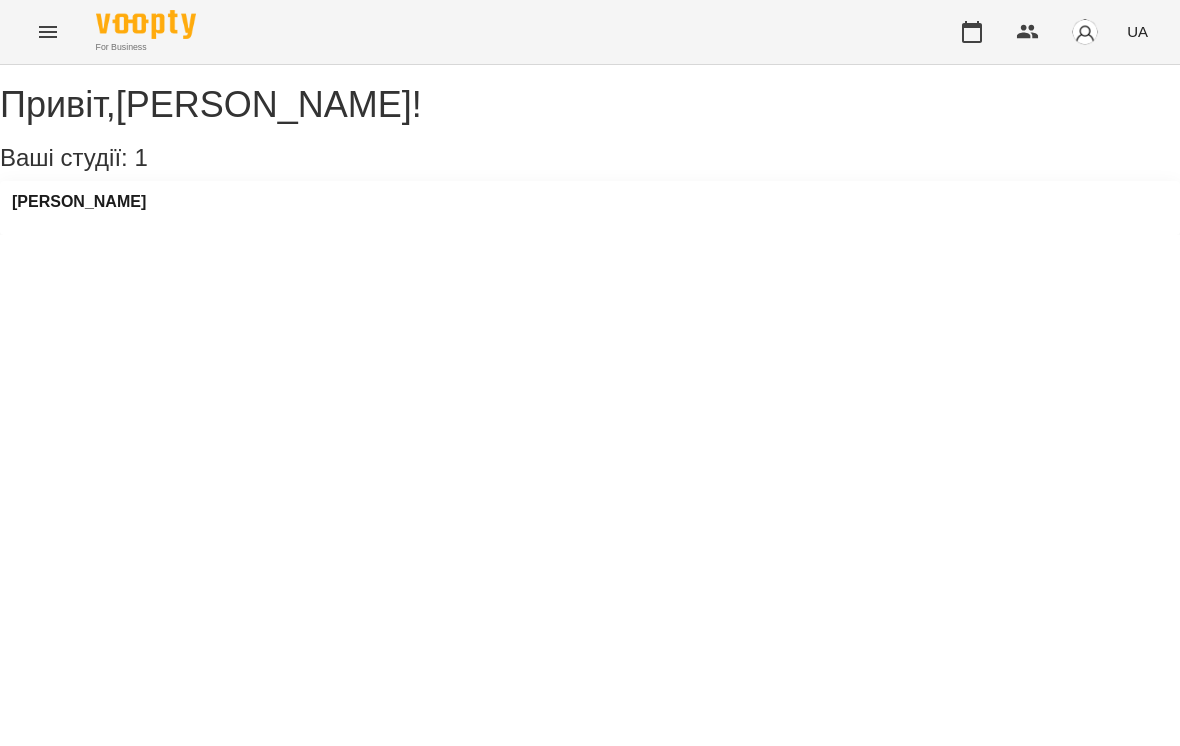 click on "[PERSON_NAME]" at bounding box center [590, 208] 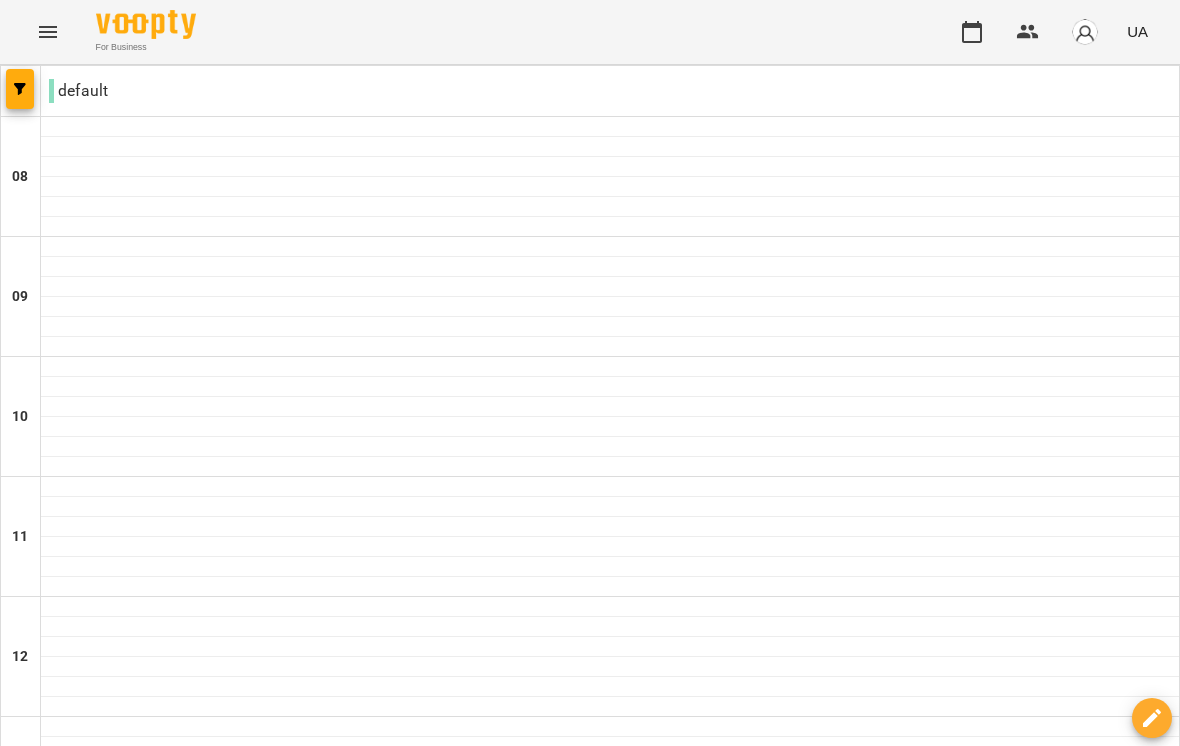 scroll, scrollTop: 0, scrollLeft: 0, axis: both 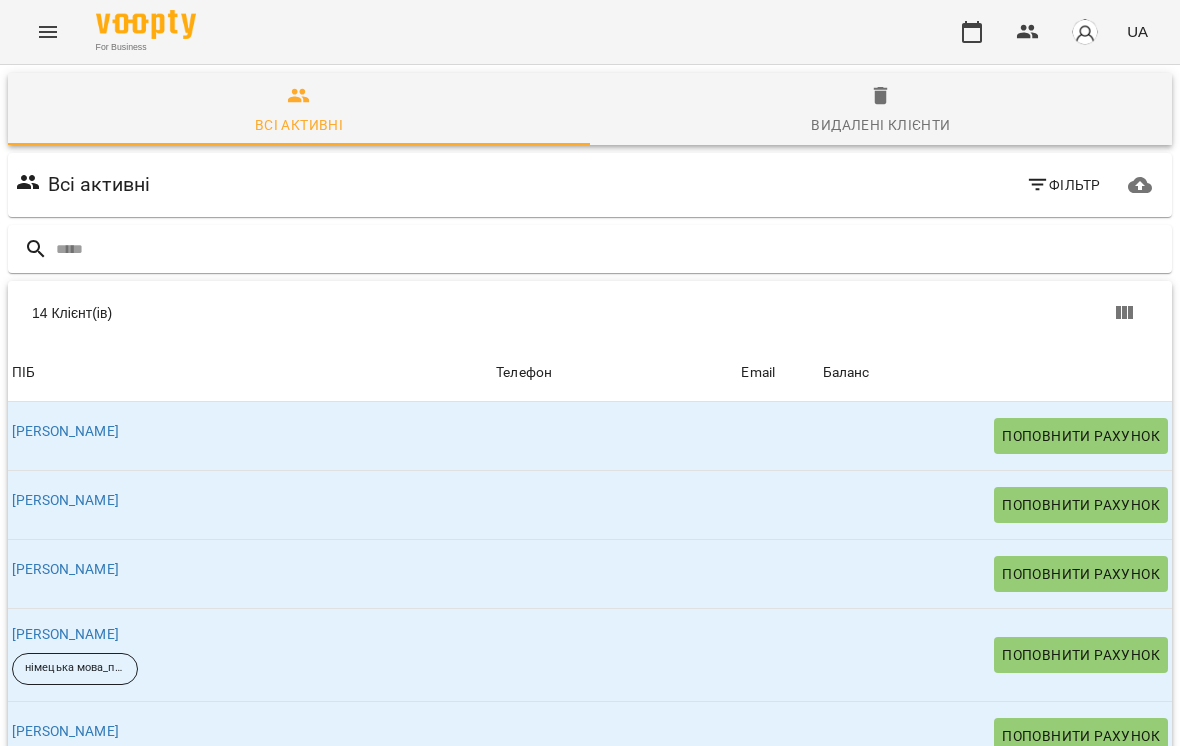 click 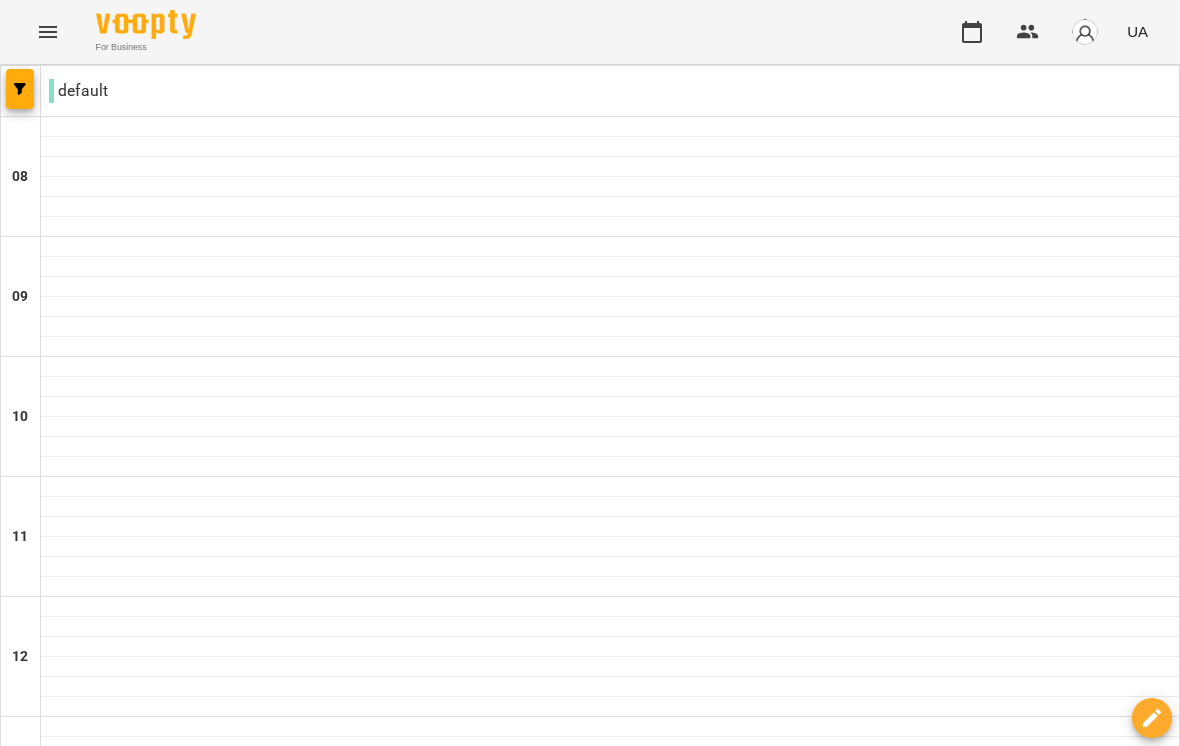 click 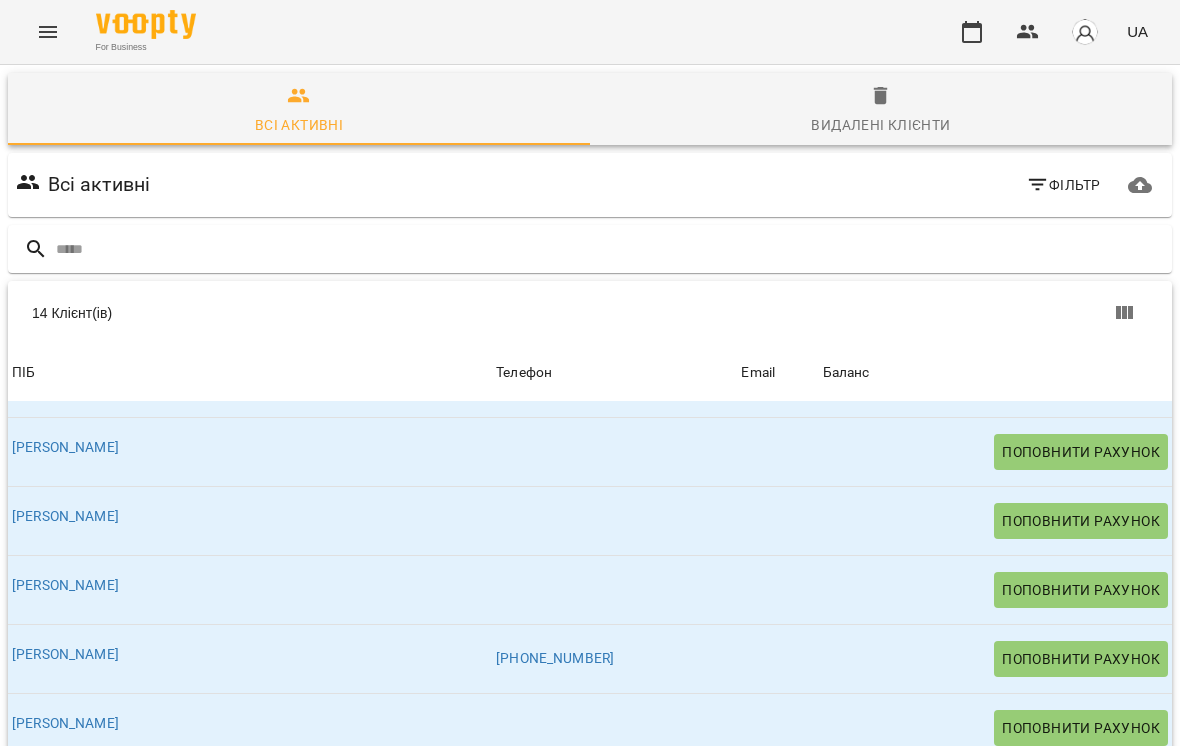 scroll, scrollTop: 131, scrollLeft: 0, axis: vertical 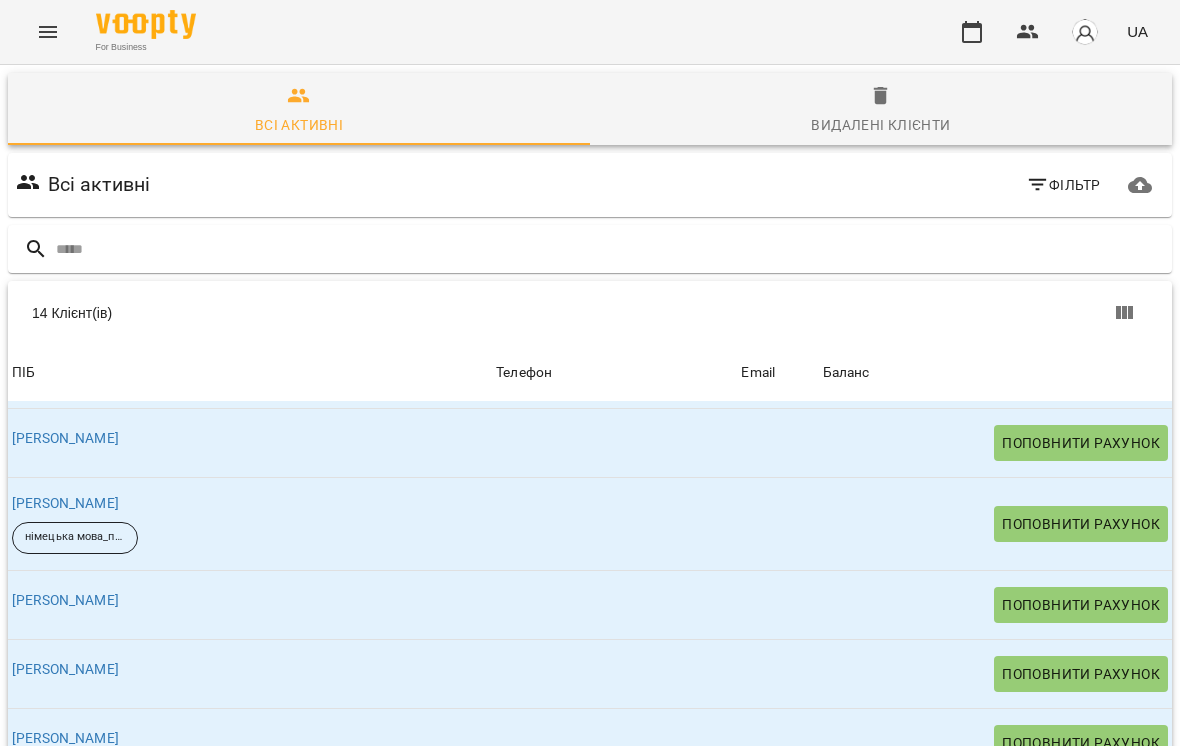 click on "[PERSON_NAME]" at bounding box center (65, 503) 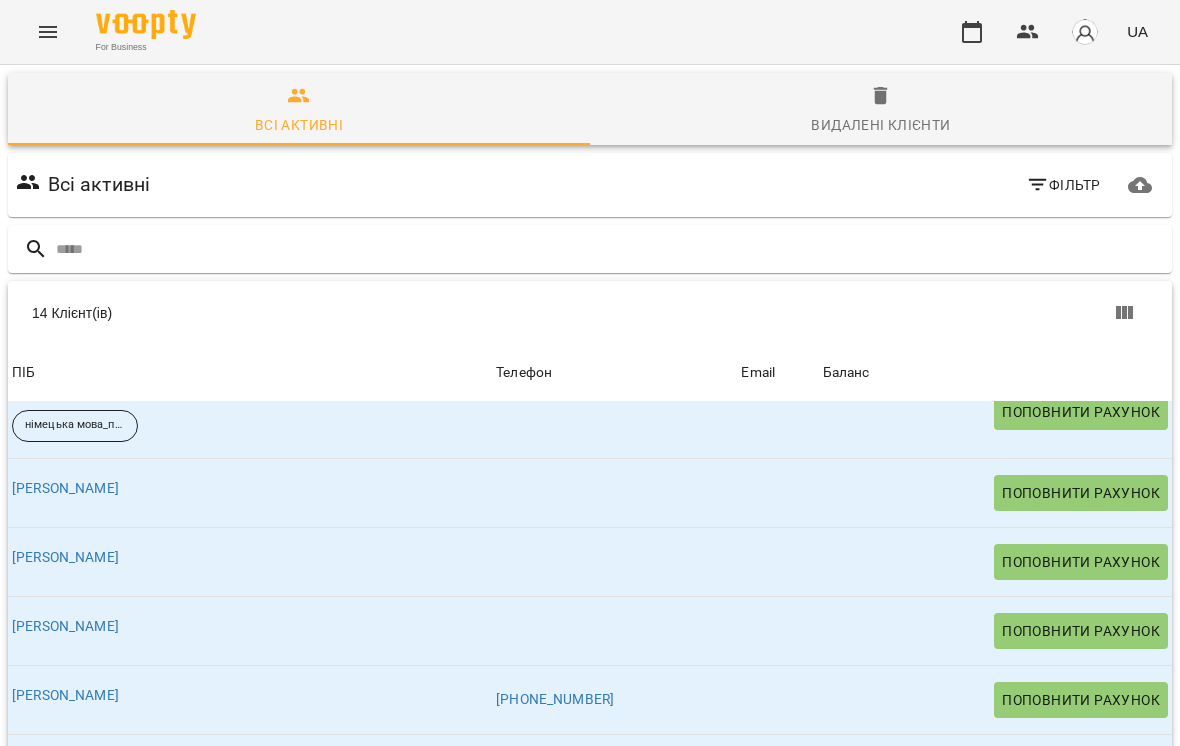 scroll, scrollTop: 240, scrollLeft: 0, axis: vertical 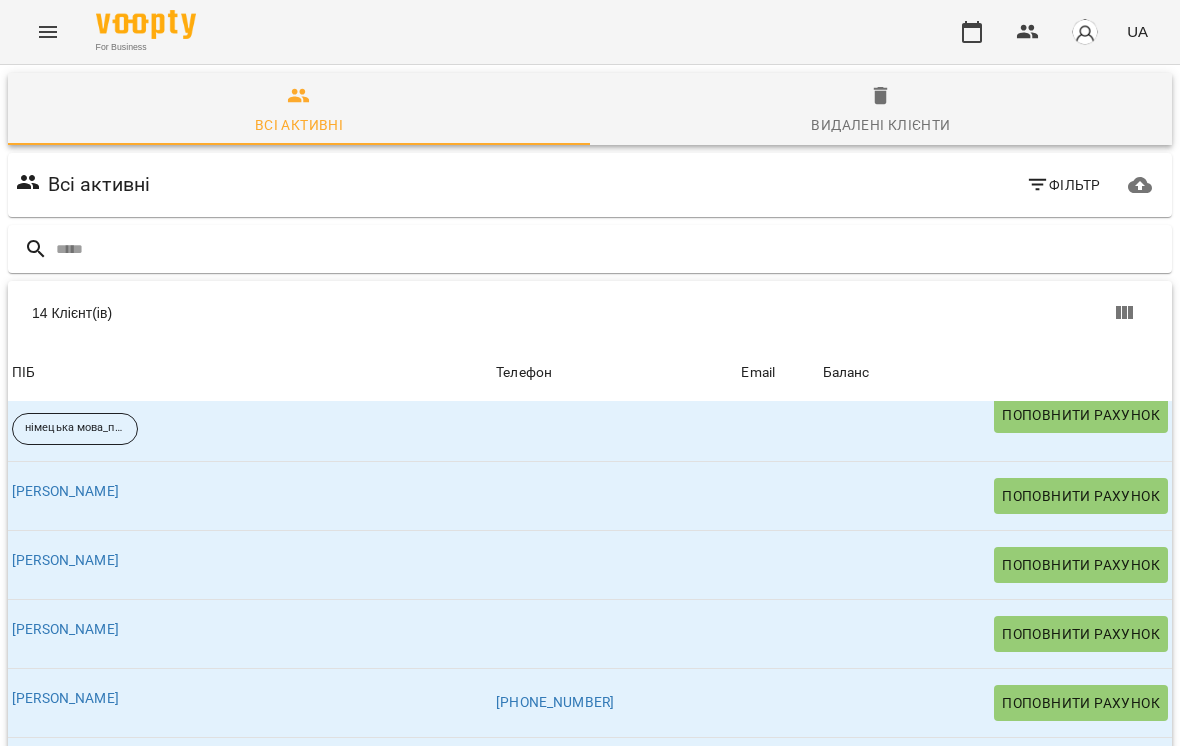 click on "[PERSON_NAME]" at bounding box center [65, 491] 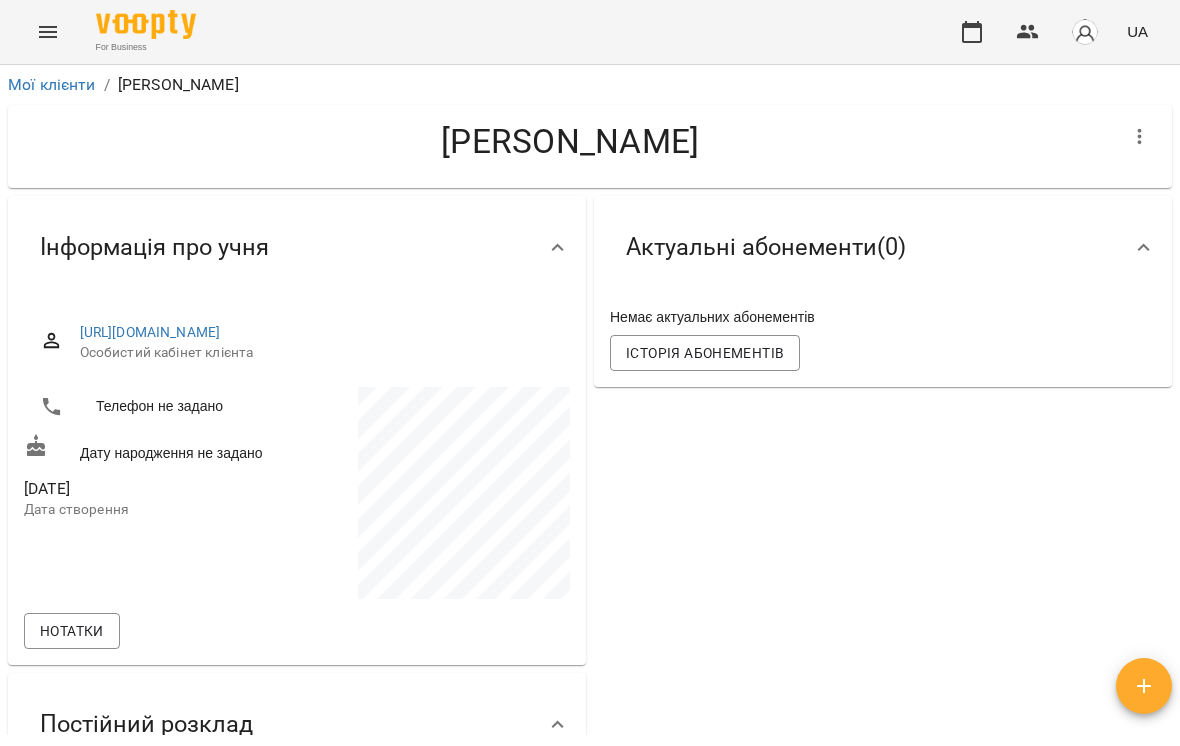 scroll, scrollTop: 0, scrollLeft: 0, axis: both 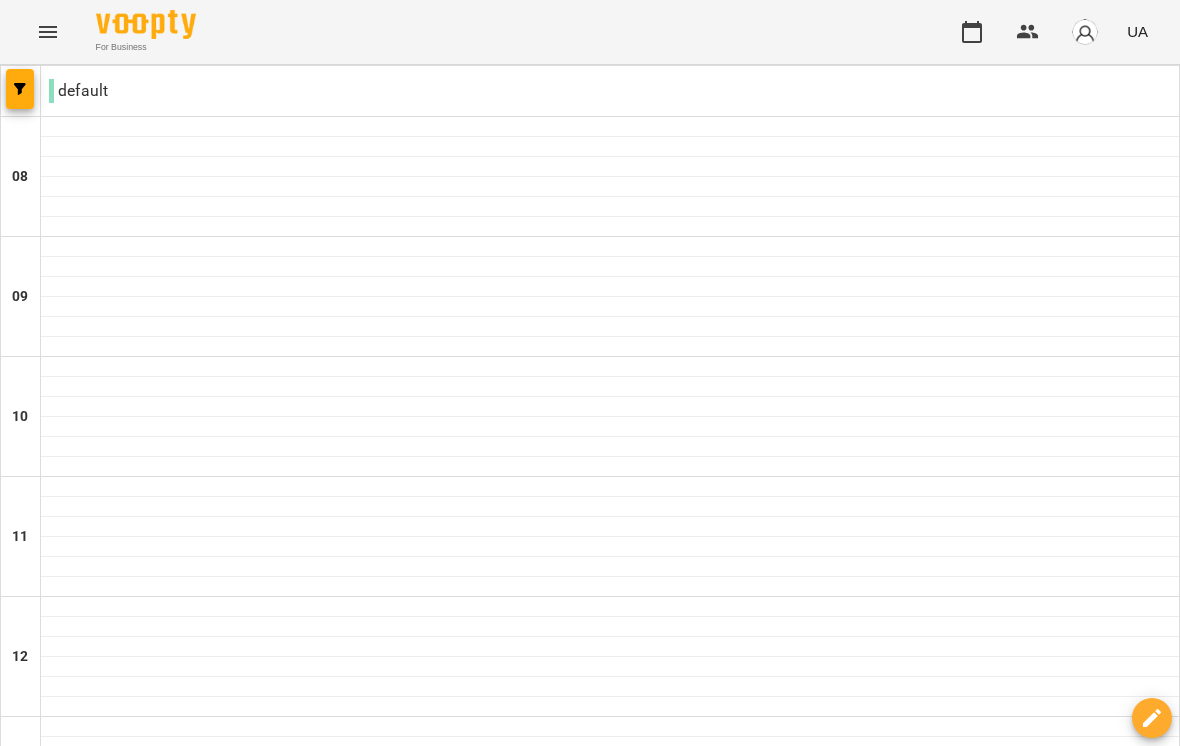 click 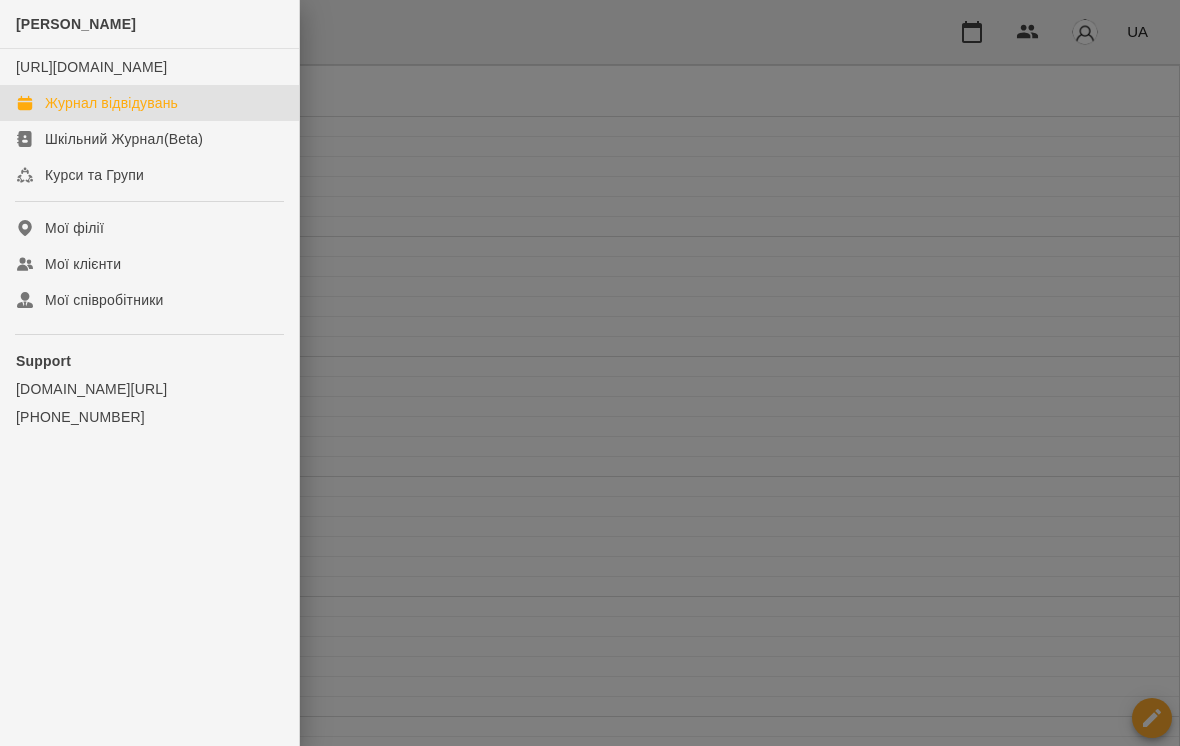 click on "Журнал відвідувань" at bounding box center (149, 103) 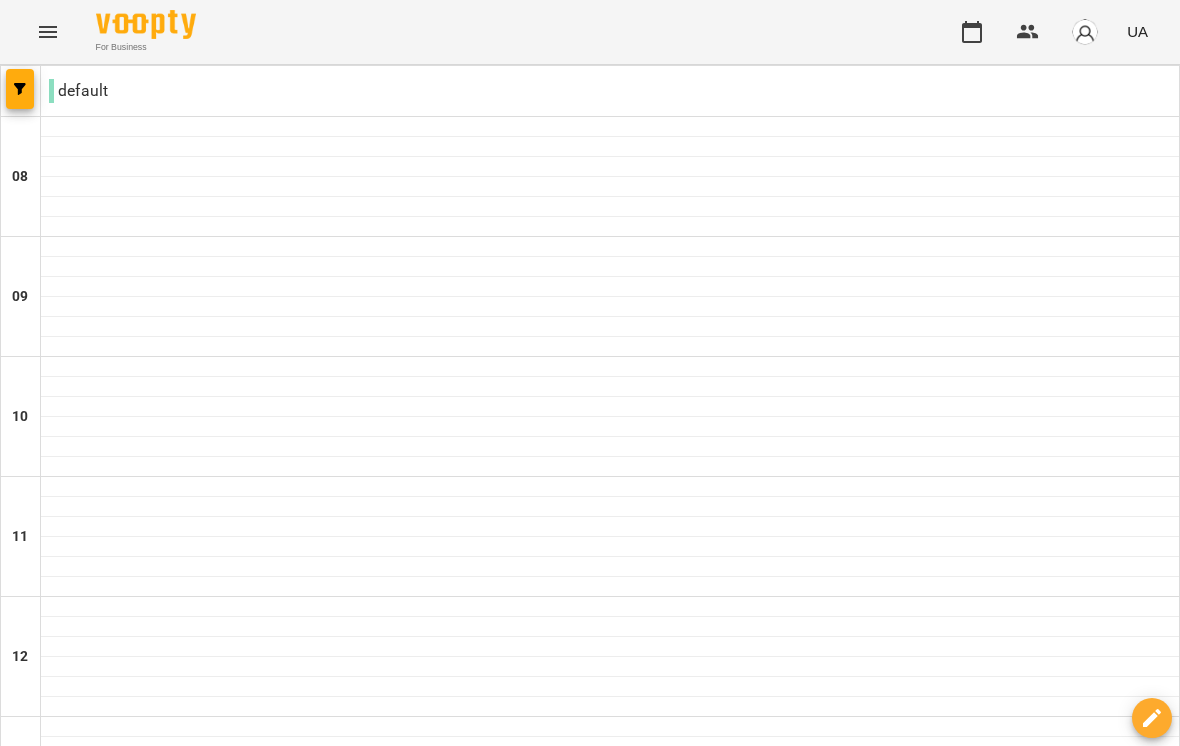 click at bounding box center [470, 1648] 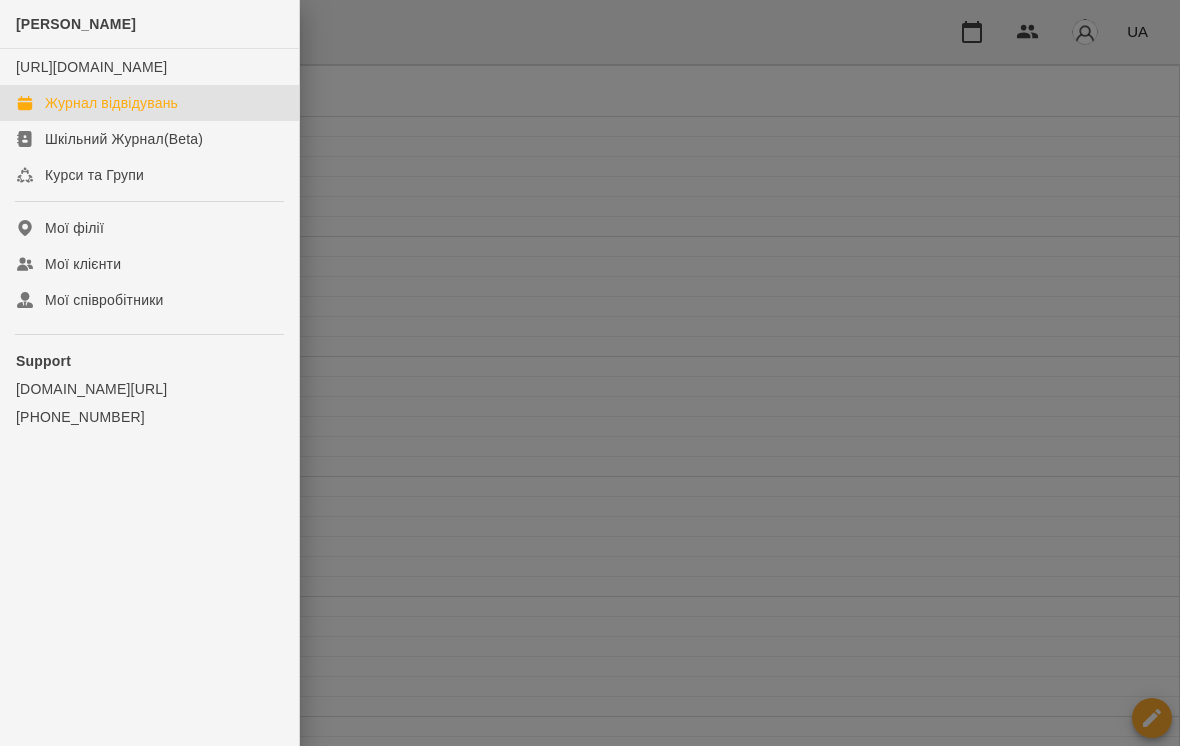 click on "Шкільний Журнал(Beta)" at bounding box center [149, 139] 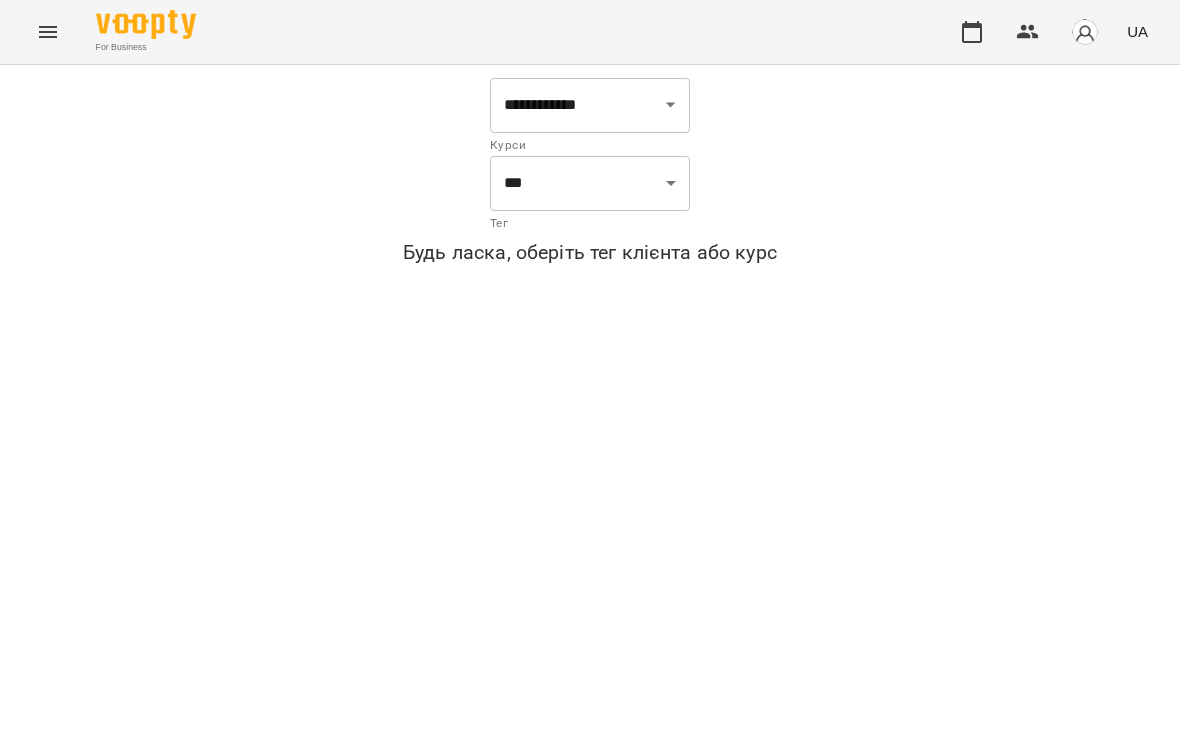 click at bounding box center (48, 32) 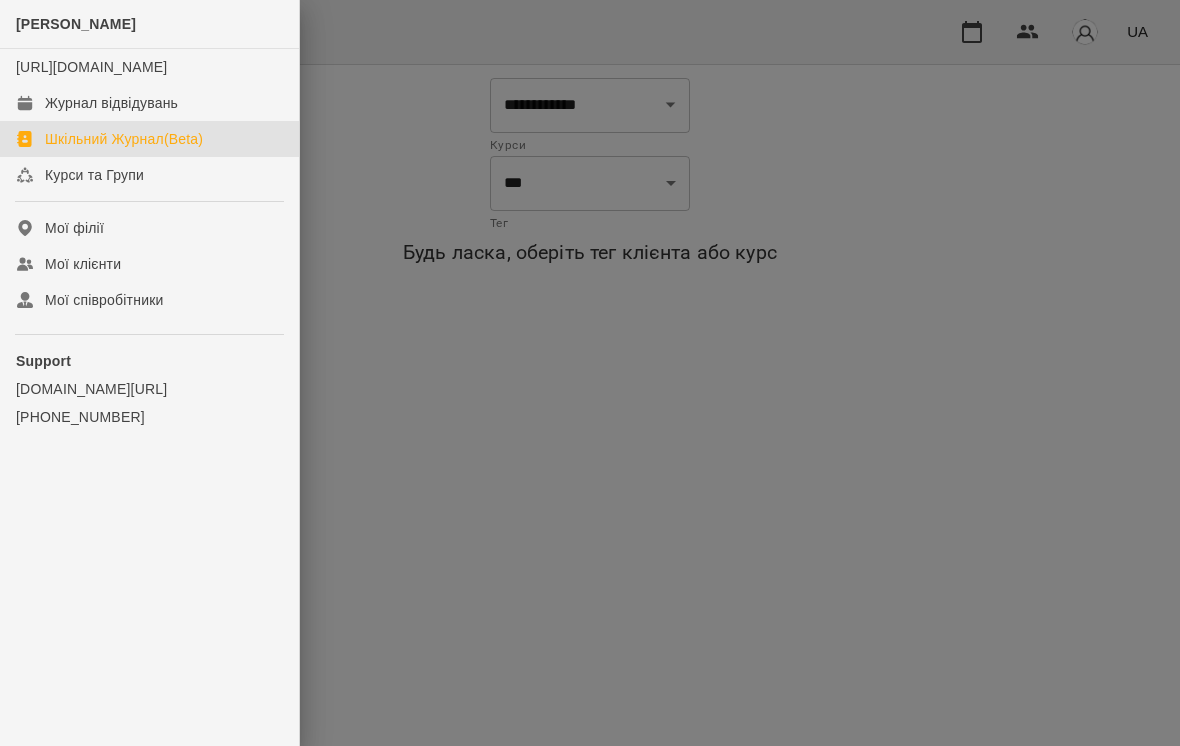 click on "Журнал відвідувань" at bounding box center [111, 103] 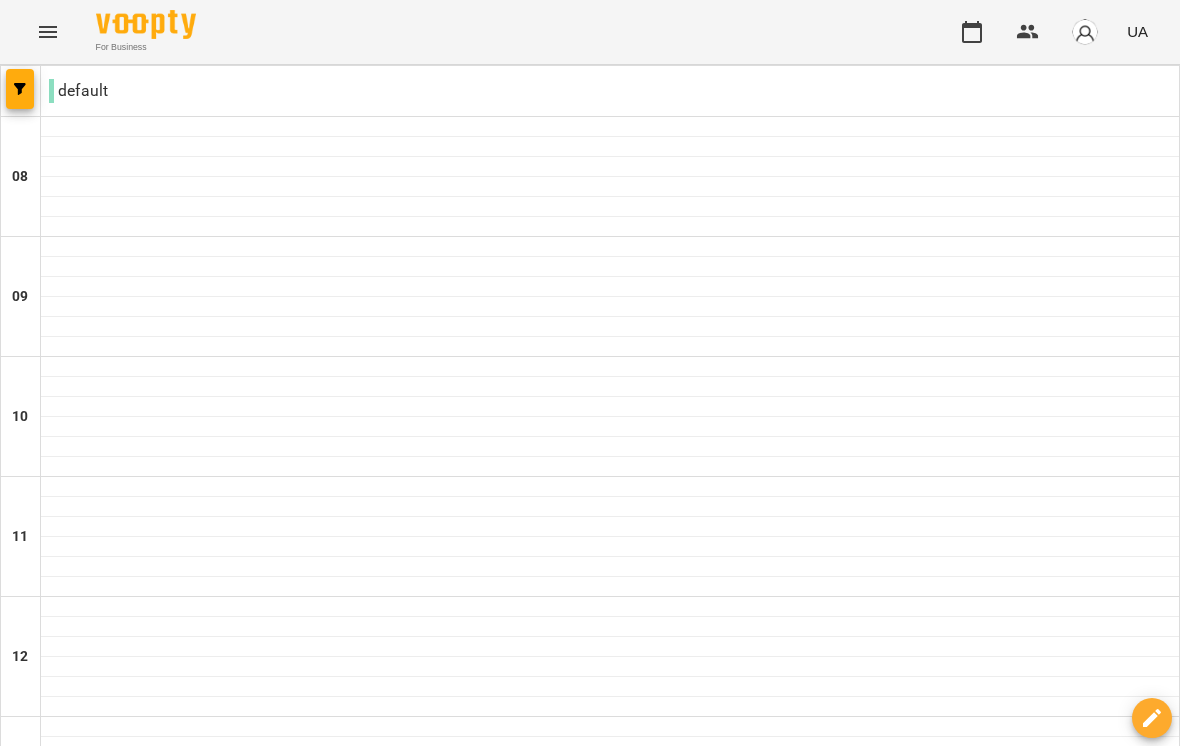 click on "**********" at bounding box center [590, 1648] 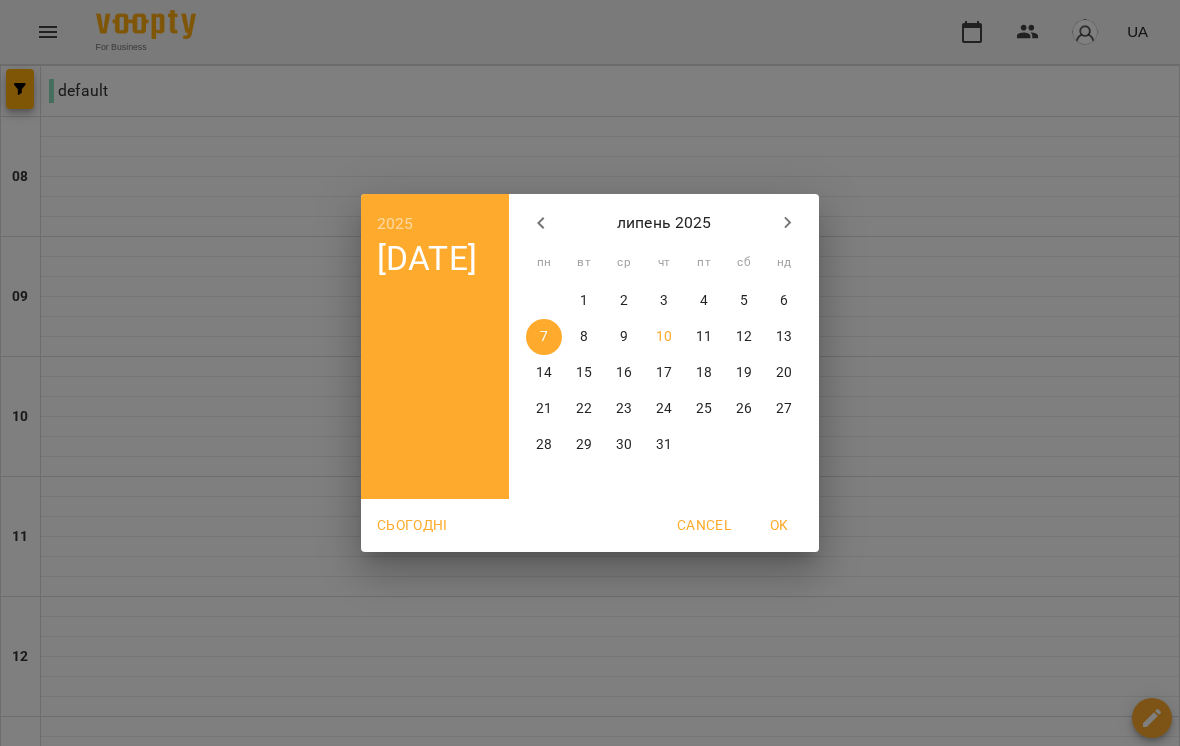 click at bounding box center (788, 223) 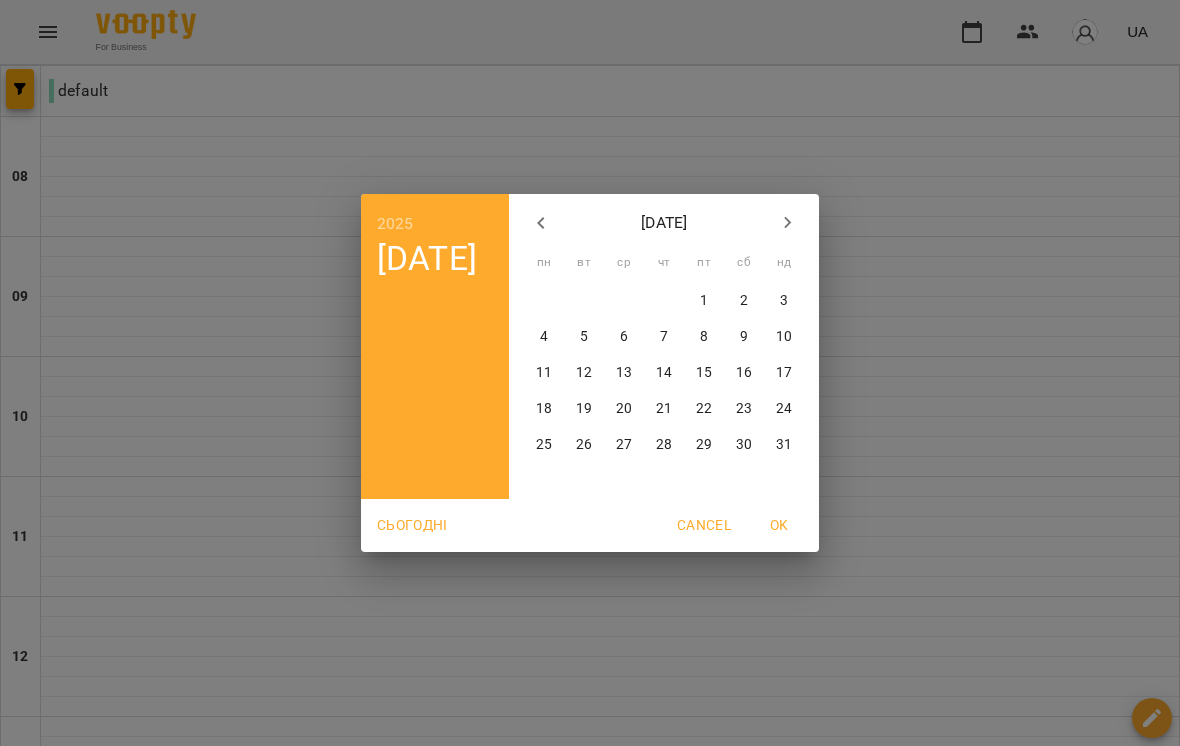 click 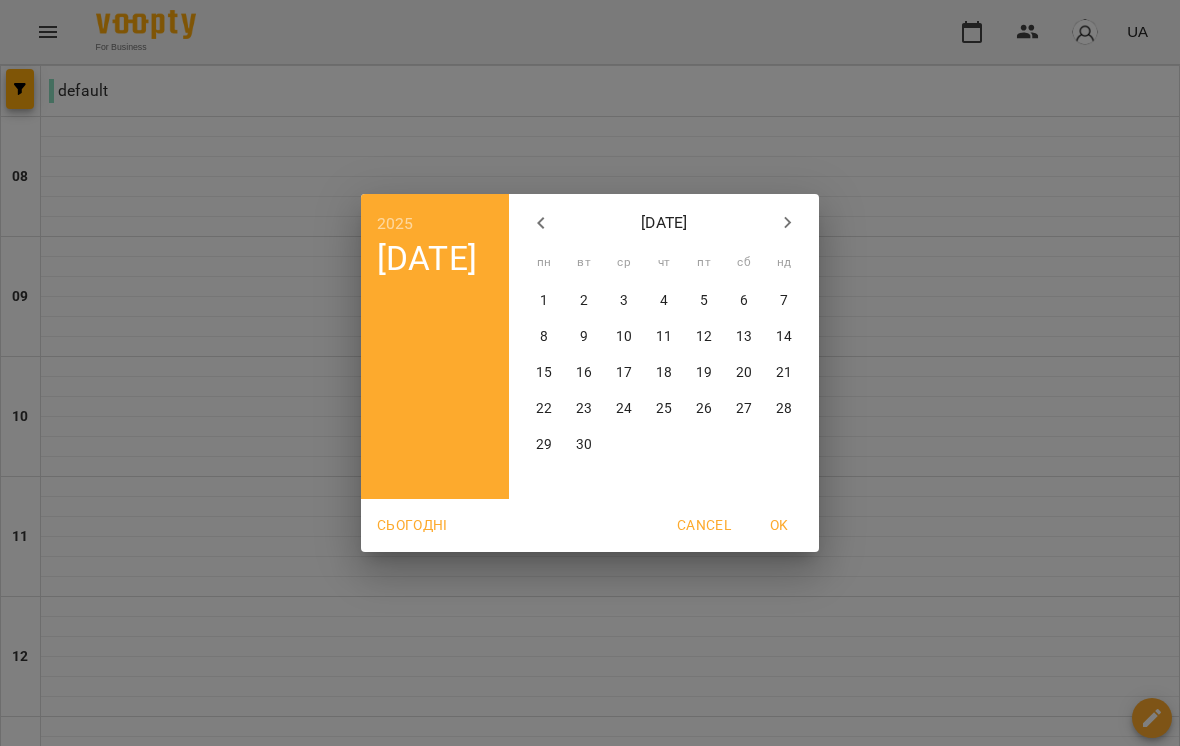 click 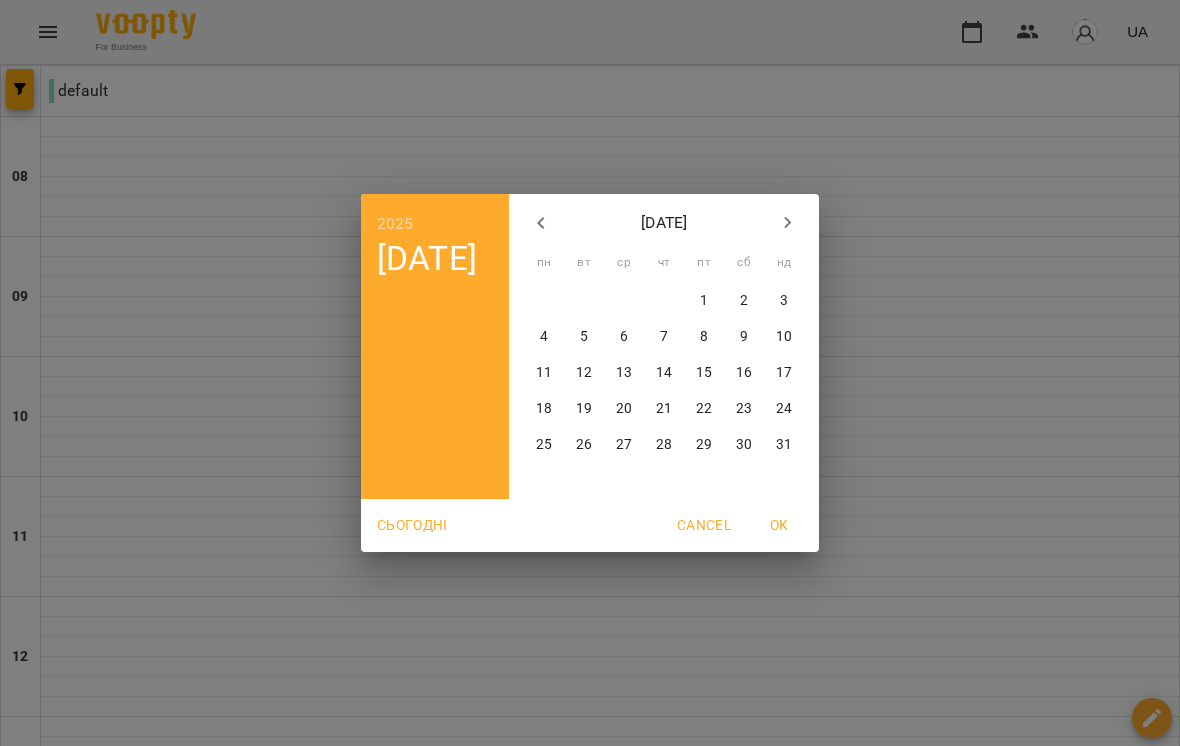 click 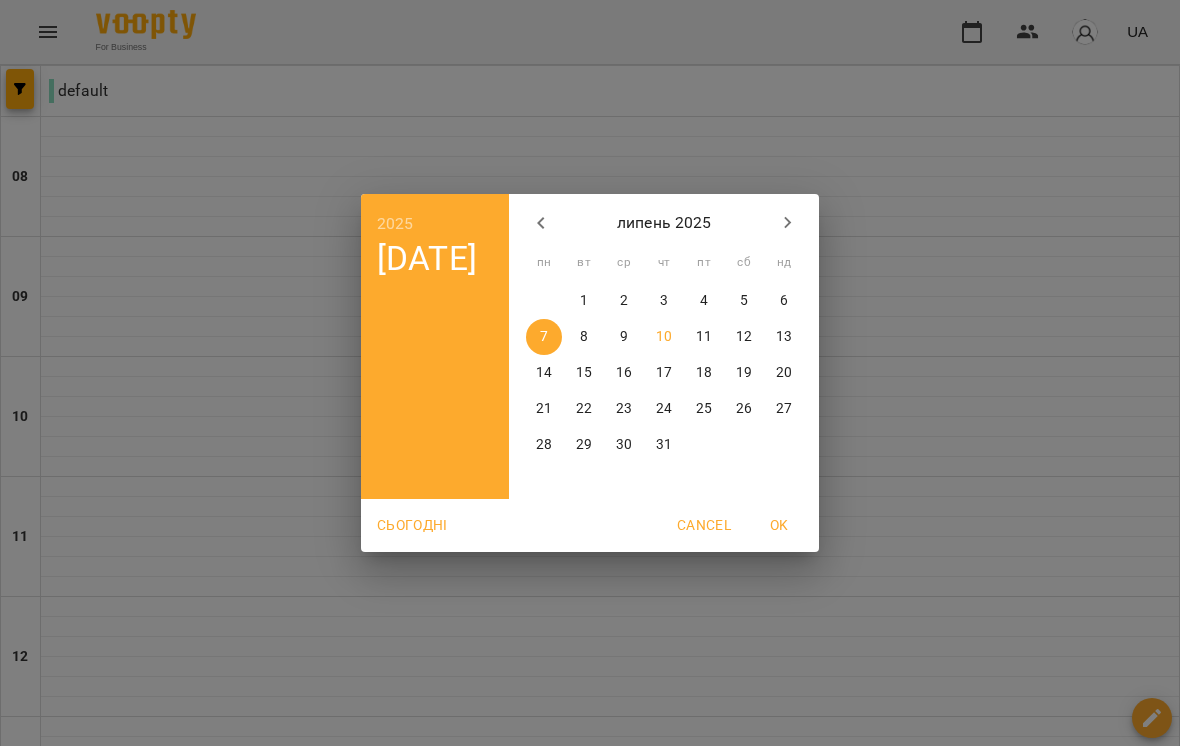 click on "2025 пн, лип [DATE] вт ср чт пт сб нд 30 1 2 3 4 5 6 7 8 9 10 11 12 13 14 15 16 17 18 19 20 21 22 23 24 25 26 27 28 29 30 31 1 2 3 Сьогодні Cancel OK" at bounding box center (590, 373) 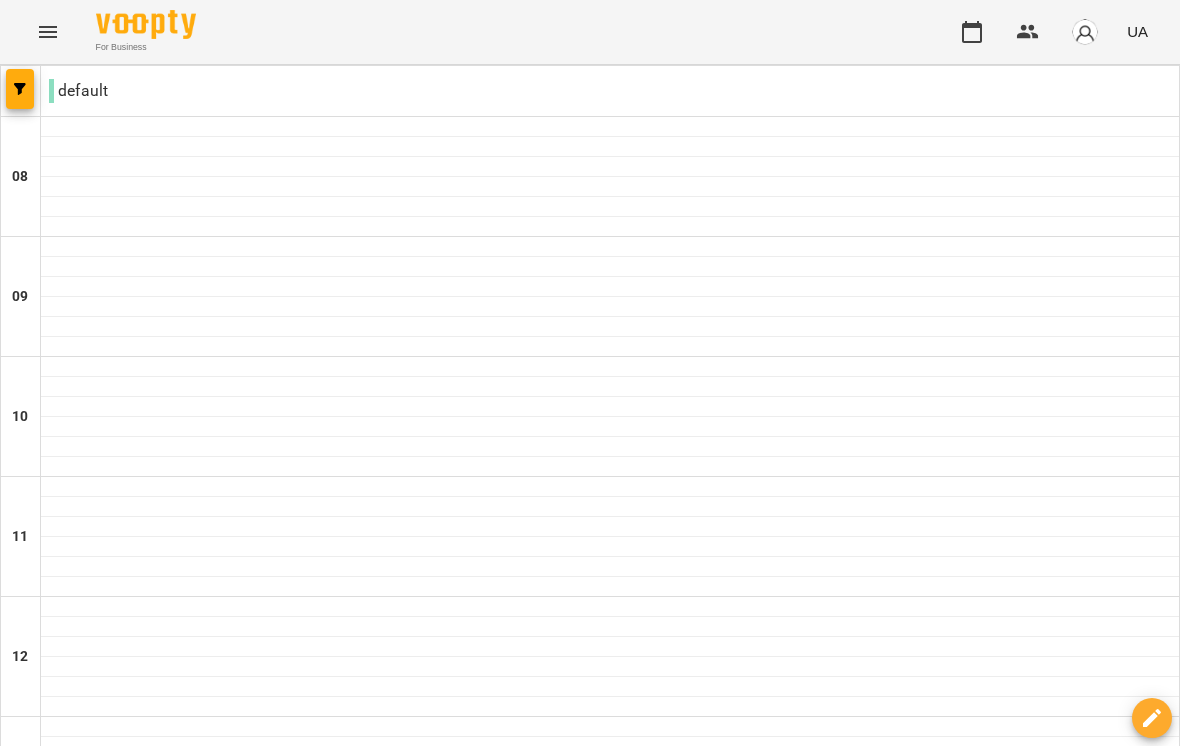 scroll, scrollTop: 0, scrollLeft: 0, axis: both 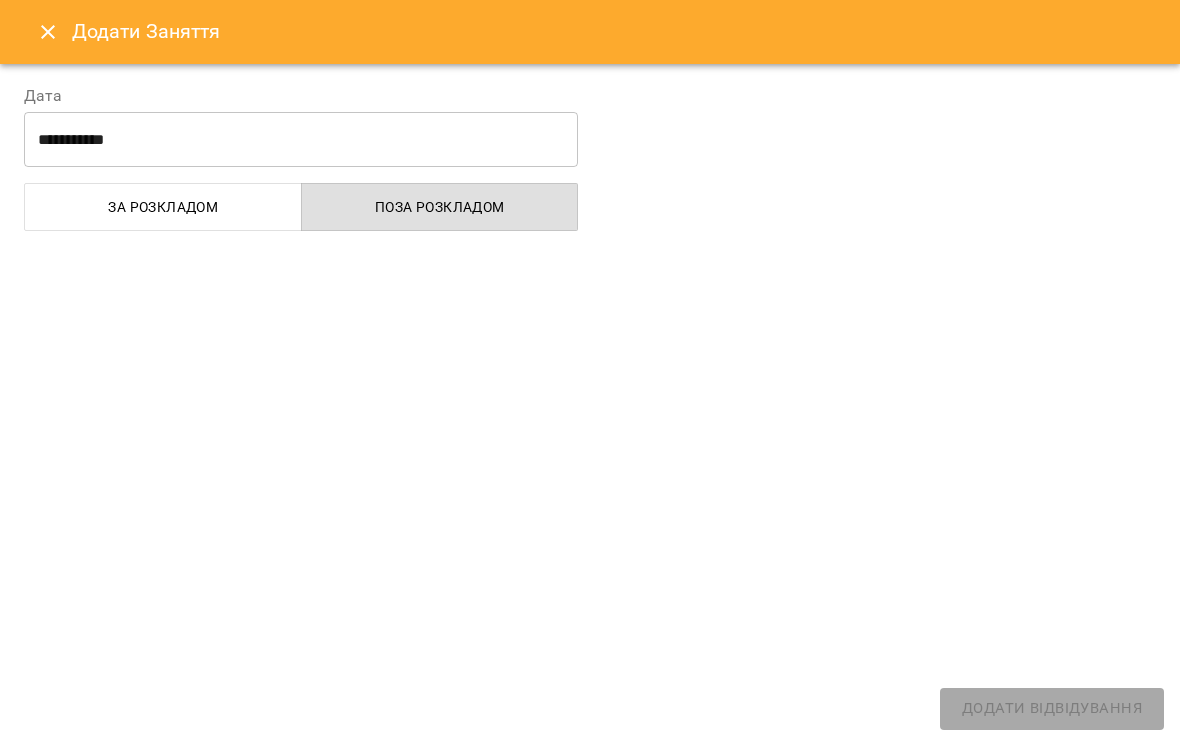select on "**********" 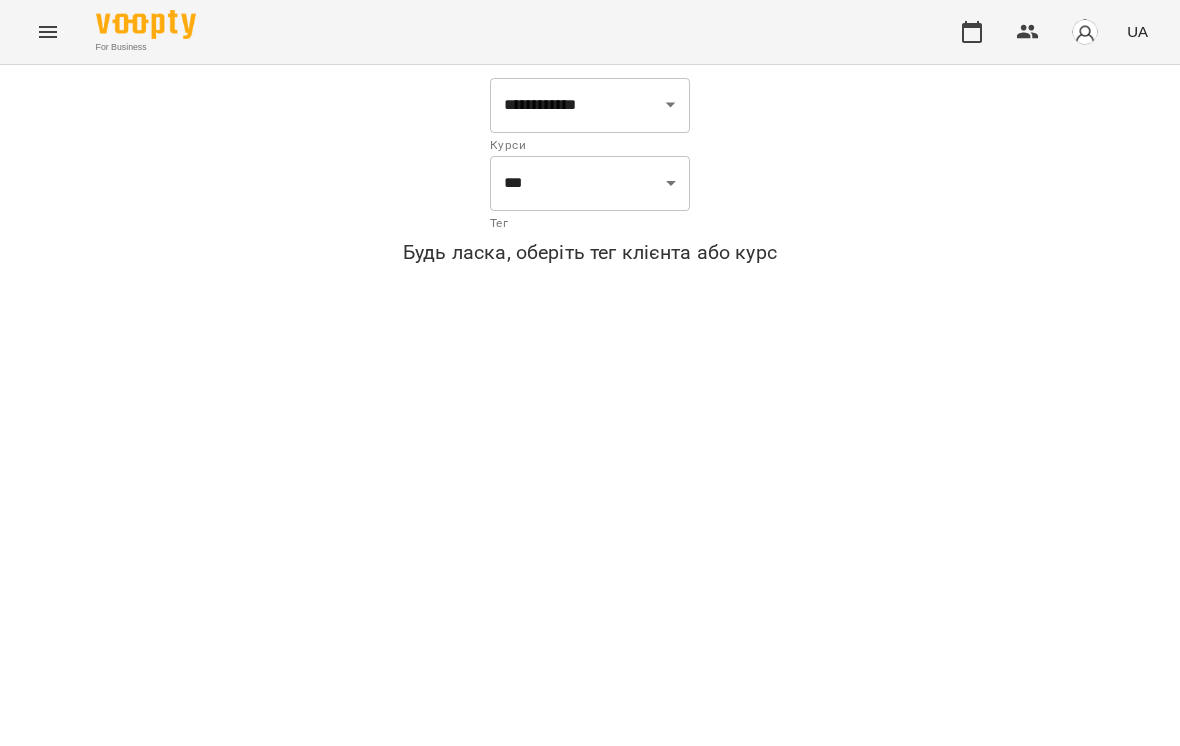 click at bounding box center (48, 32) 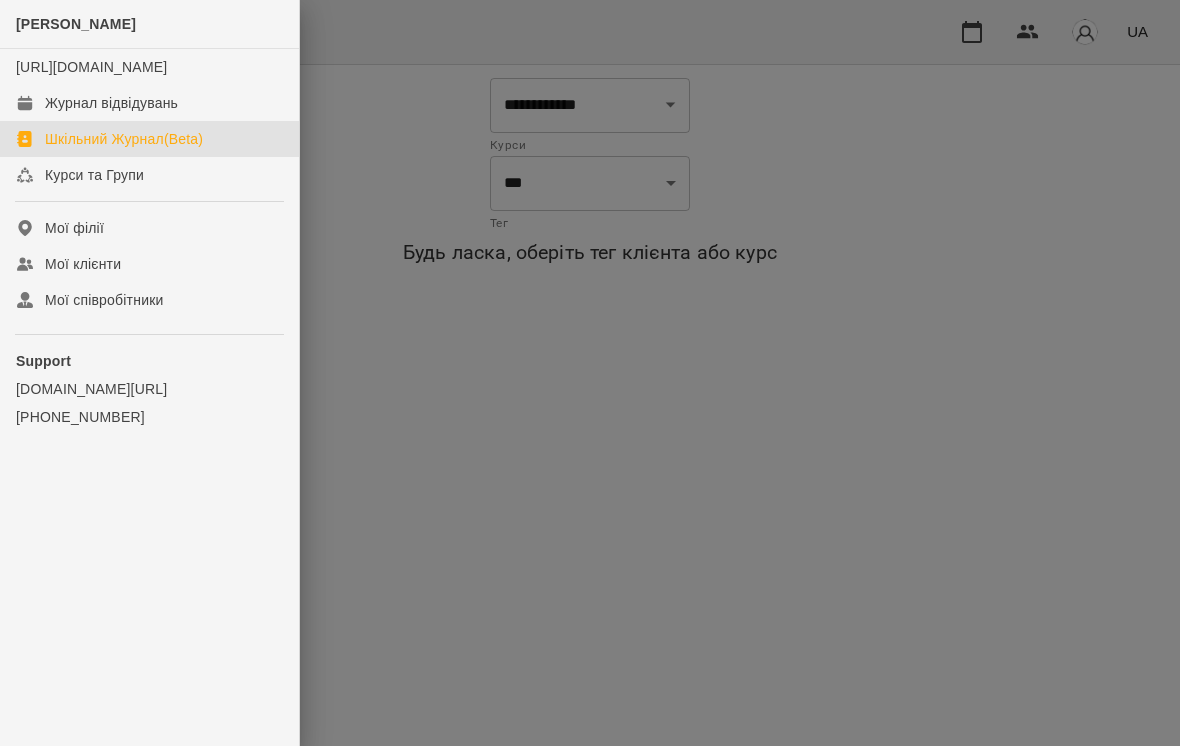 click on "Журнал відвідувань" at bounding box center [111, 103] 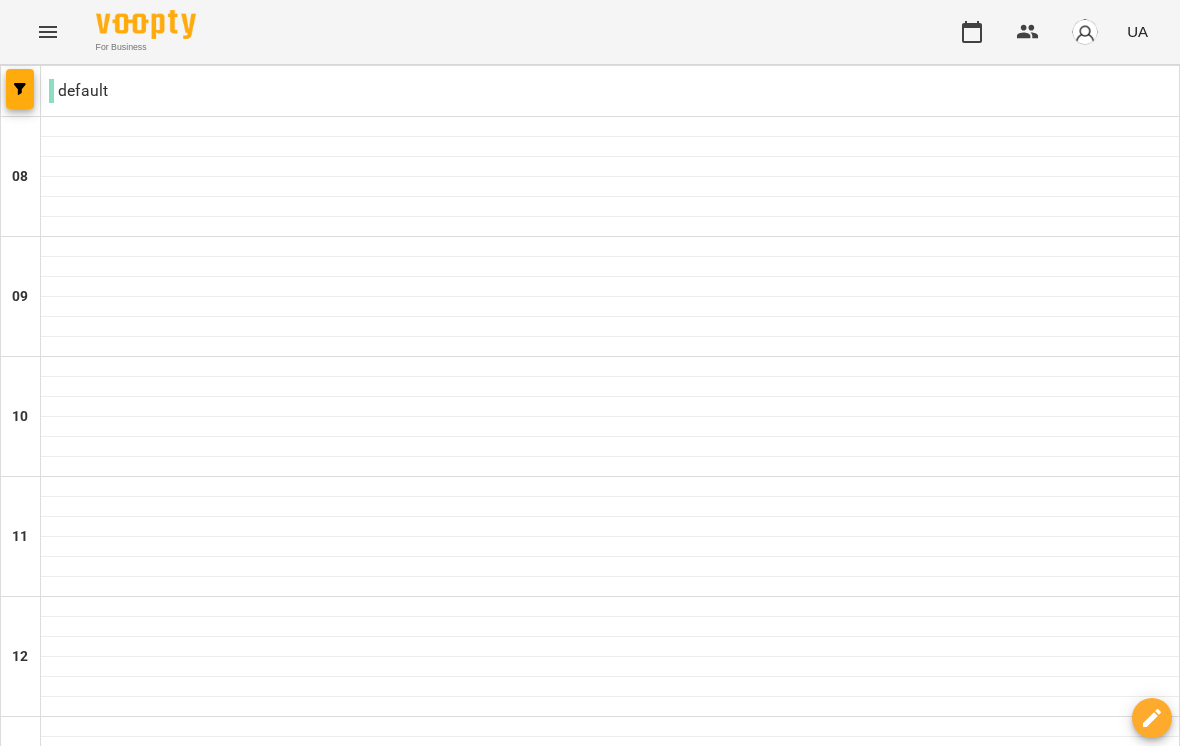 click on "**********" at bounding box center (590, 1648) 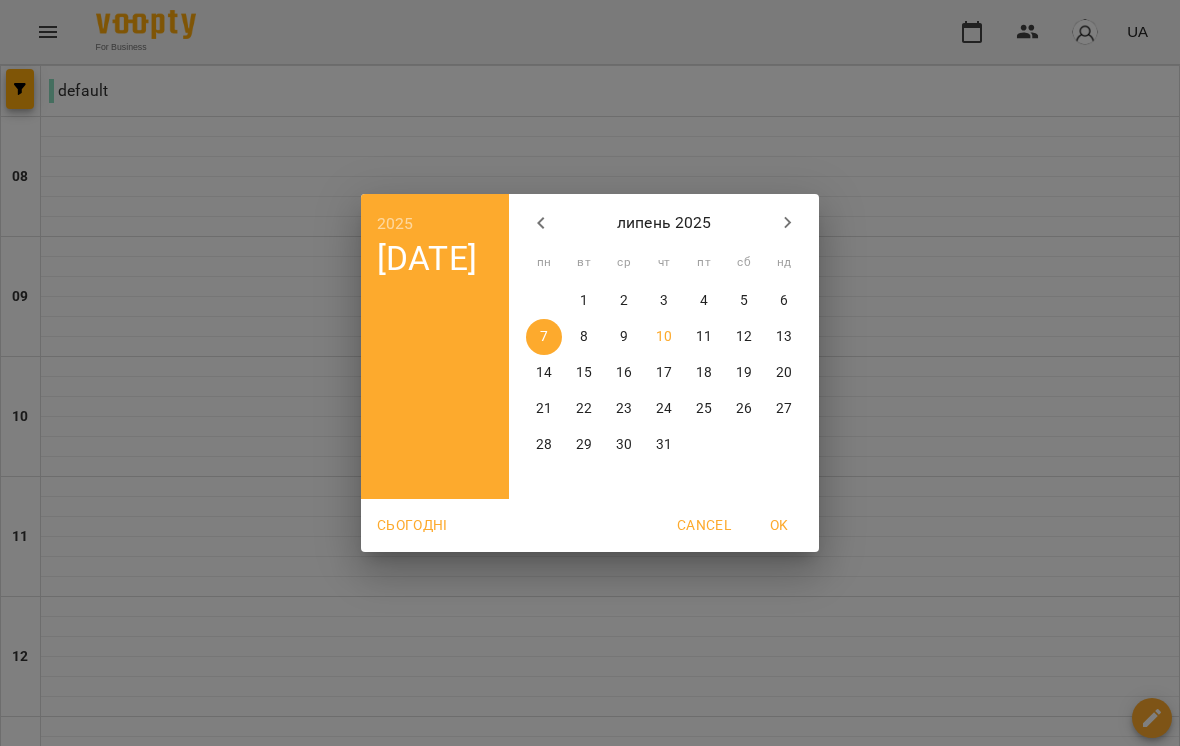 click on "2025 пн, лип [DATE] вт ср чт пт сб нд 30 1 2 3 4 5 6 7 8 9 10 11 12 13 14 15 16 17 18 19 20 21 22 23 24 25 26 27 28 29 30 31 1 2 3 Сьогодні Cancel OK" at bounding box center (590, 373) 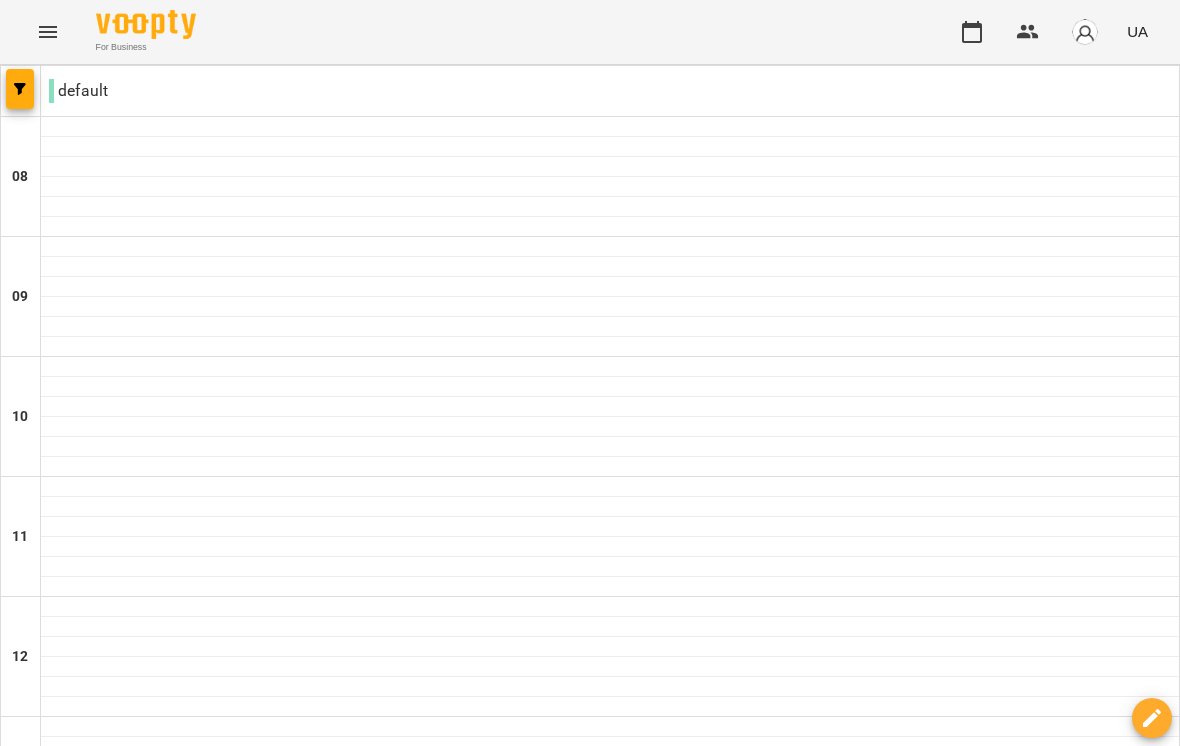 scroll, scrollTop: 136, scrollLeft: 0, axis: vertical 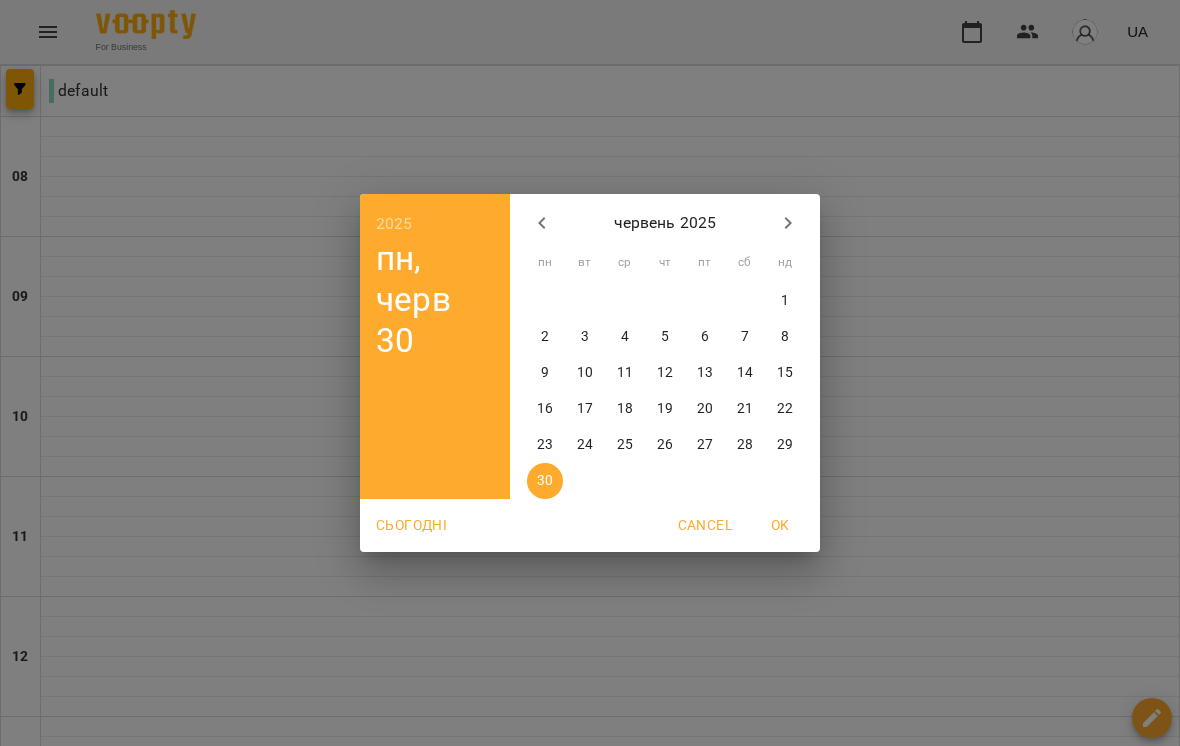 click 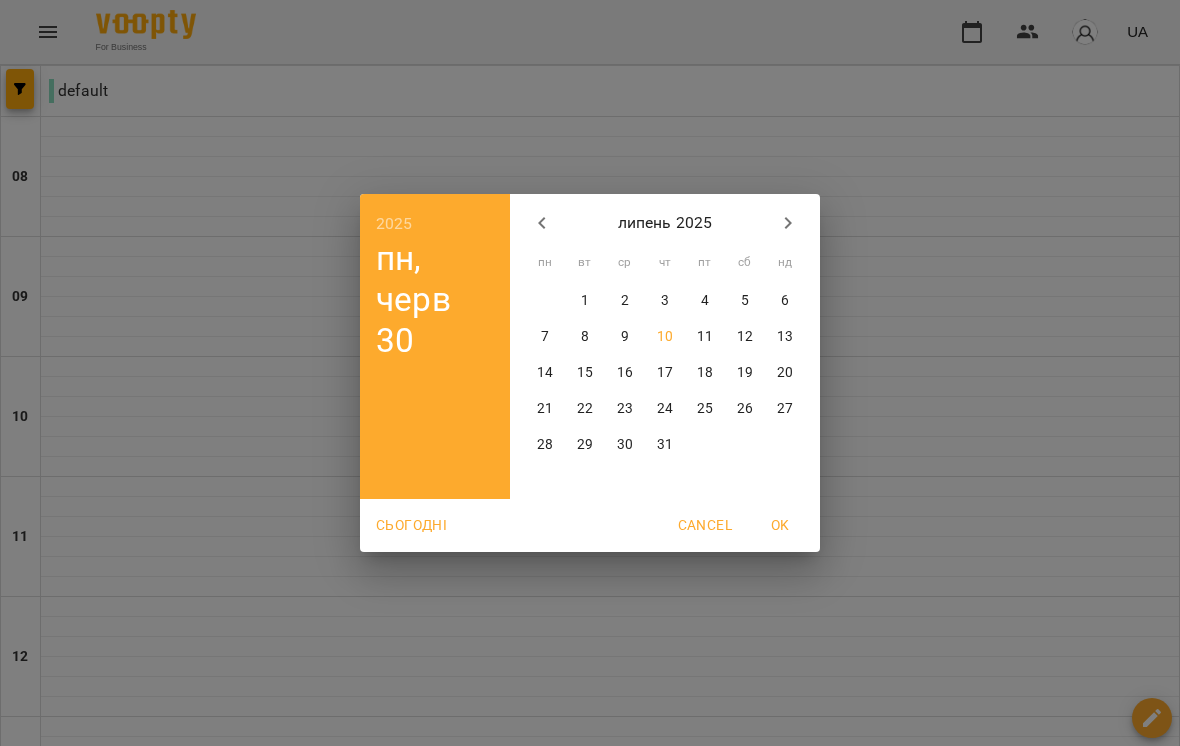 click on "3" at bounding box center (665, 301) 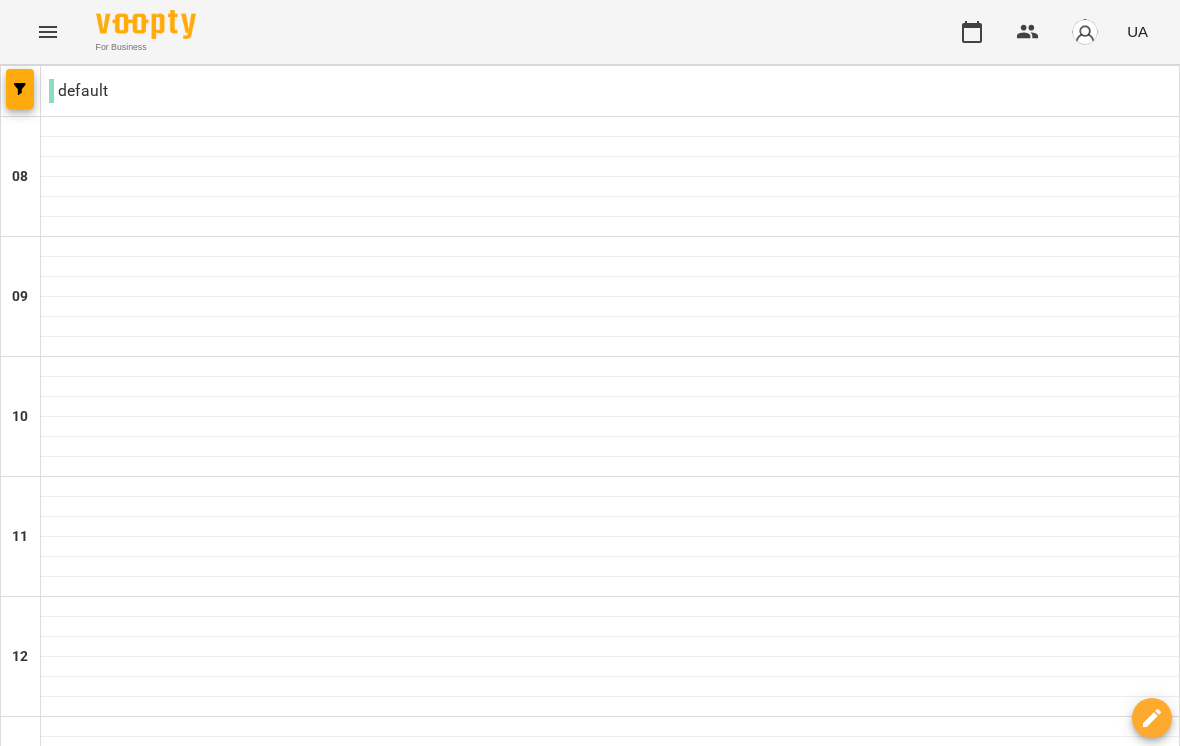 scroll, scrollTop: 0, scrollLeft: 0, axis: both 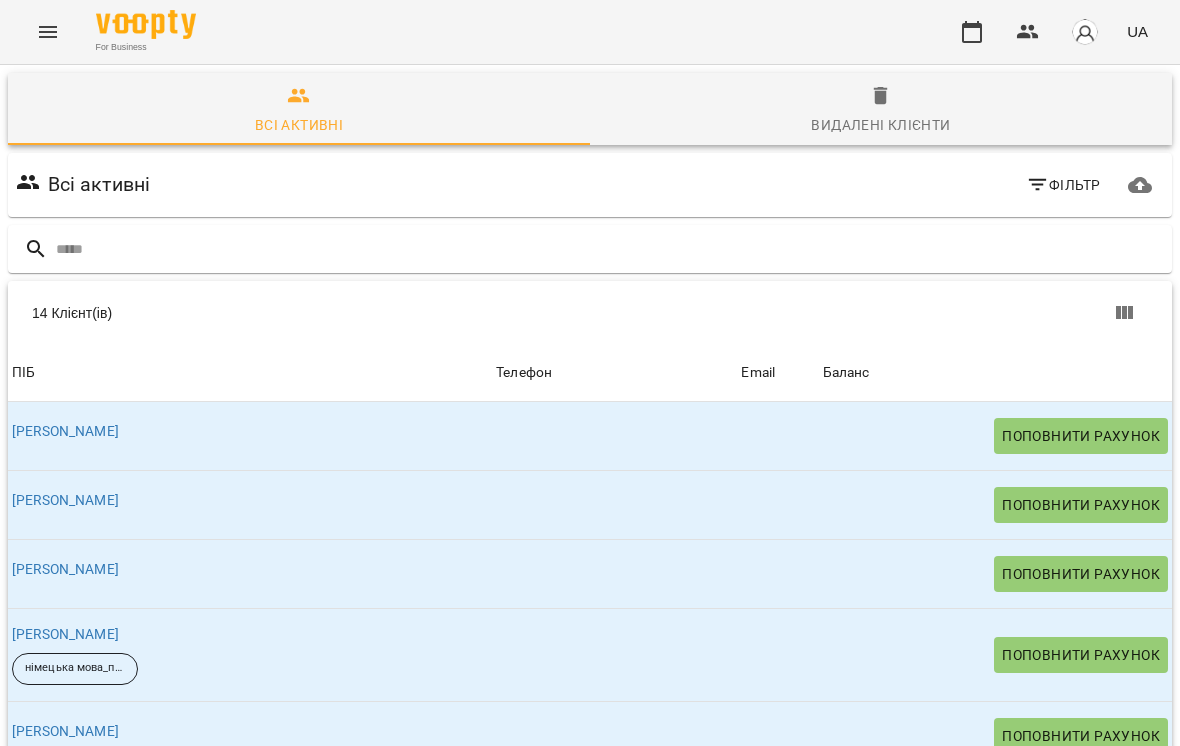 click at bounding box center (48, 32) 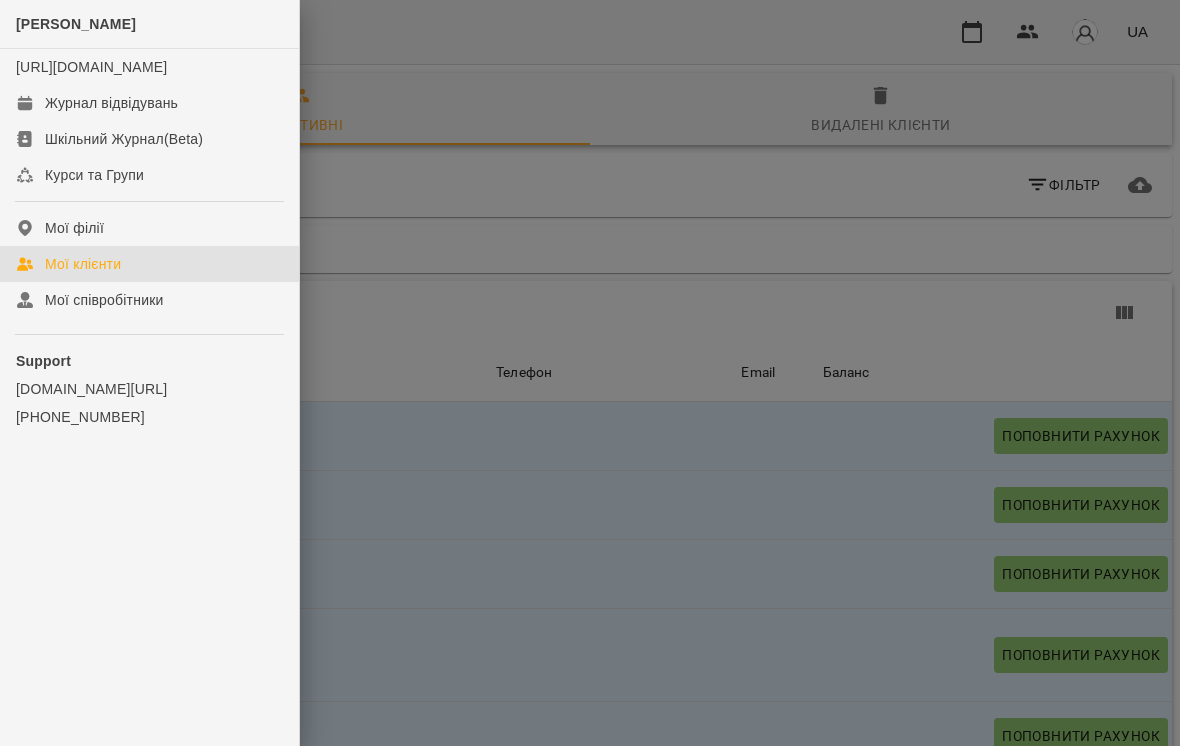 click on "Курси та Групи" 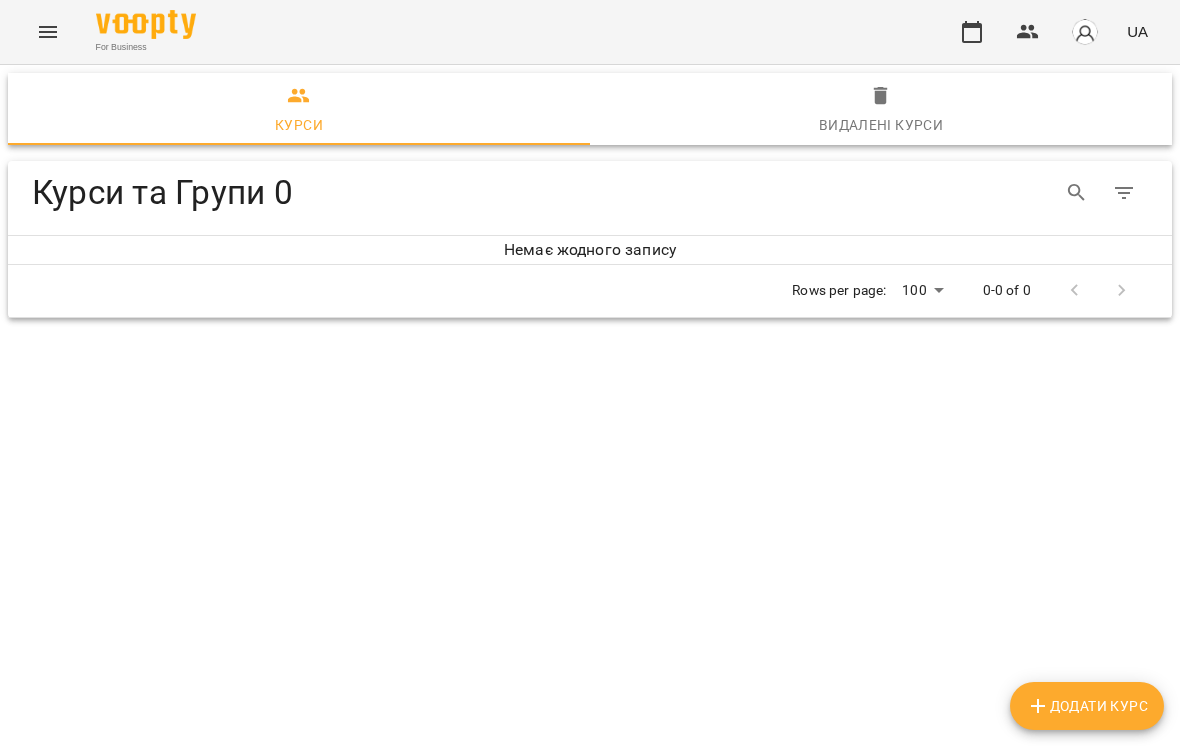 click at bounding box center (48, 32) 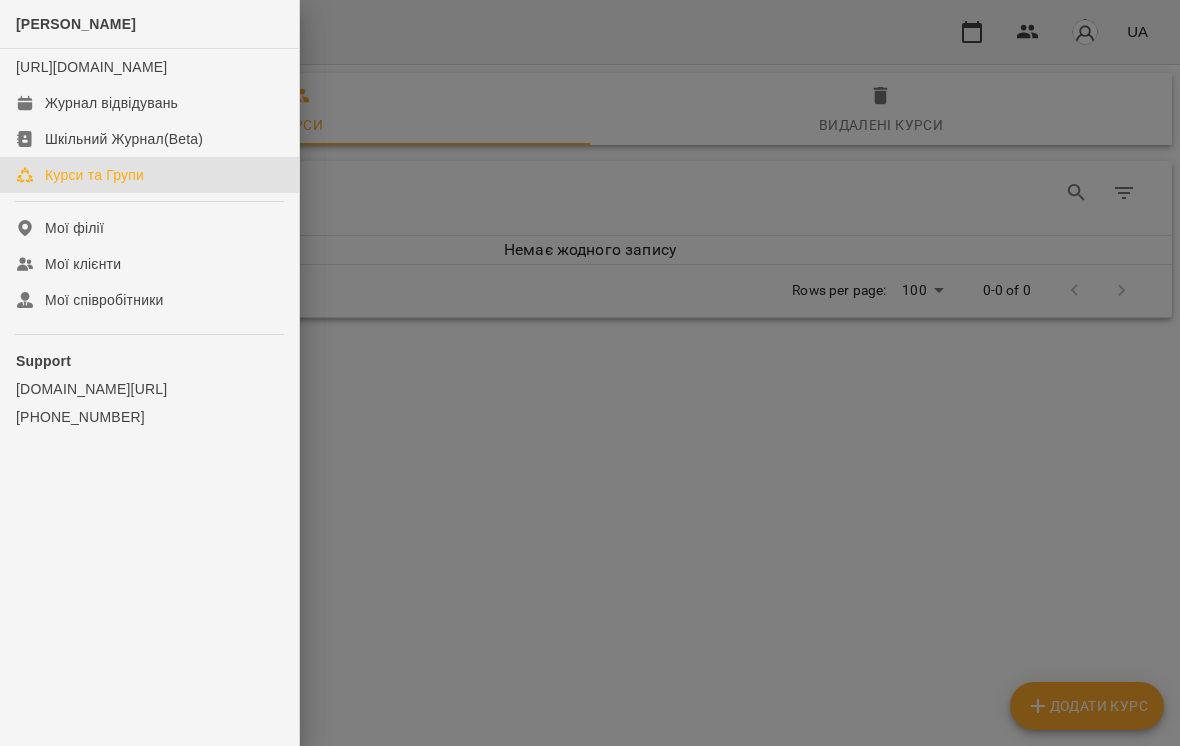 click at bounding box center [590, 373] 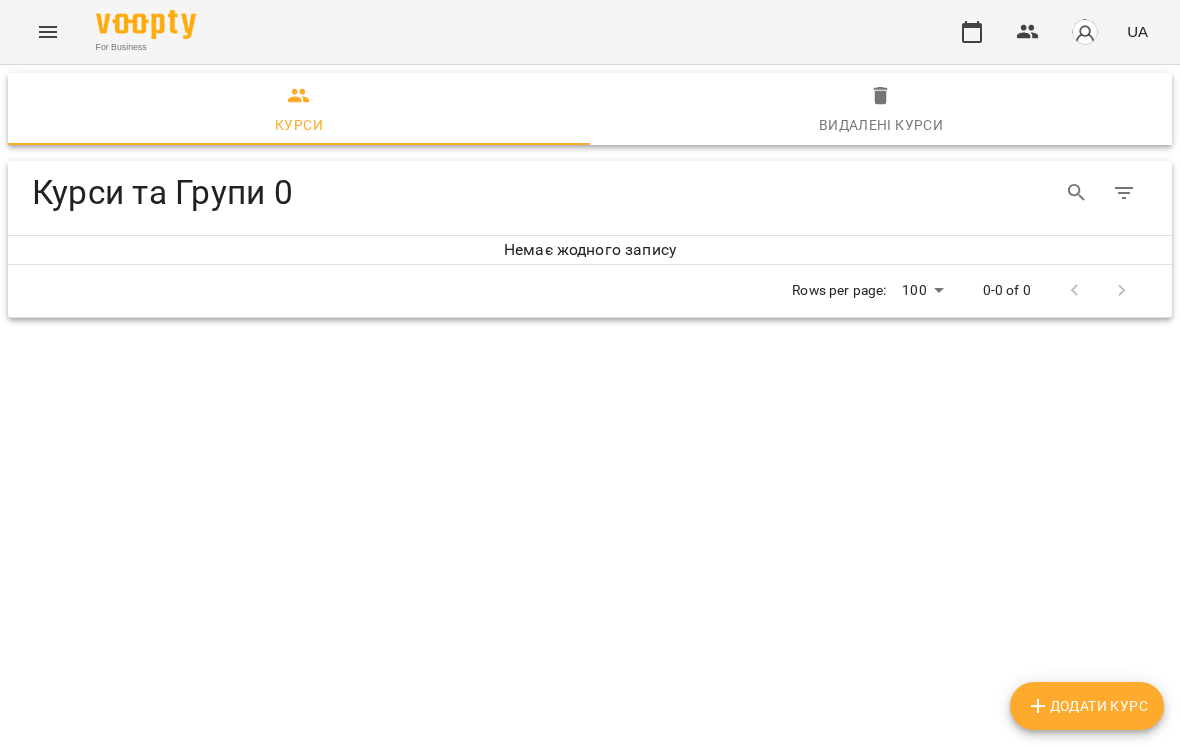 click 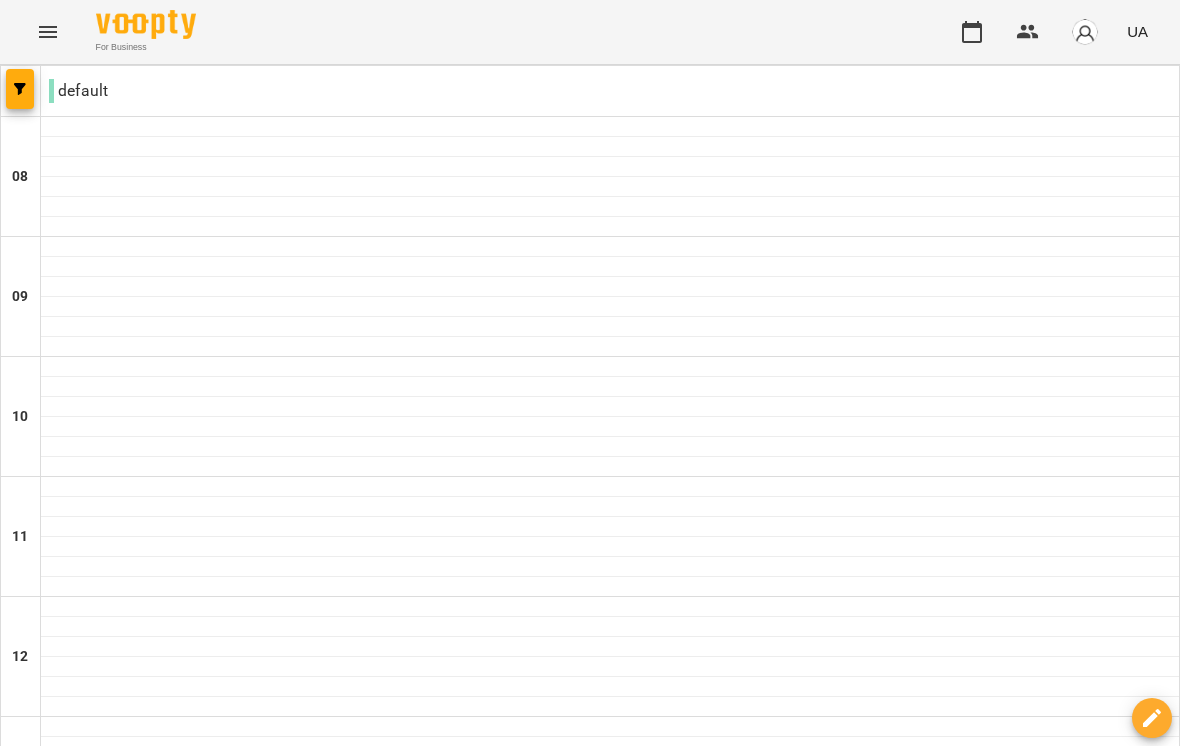 click 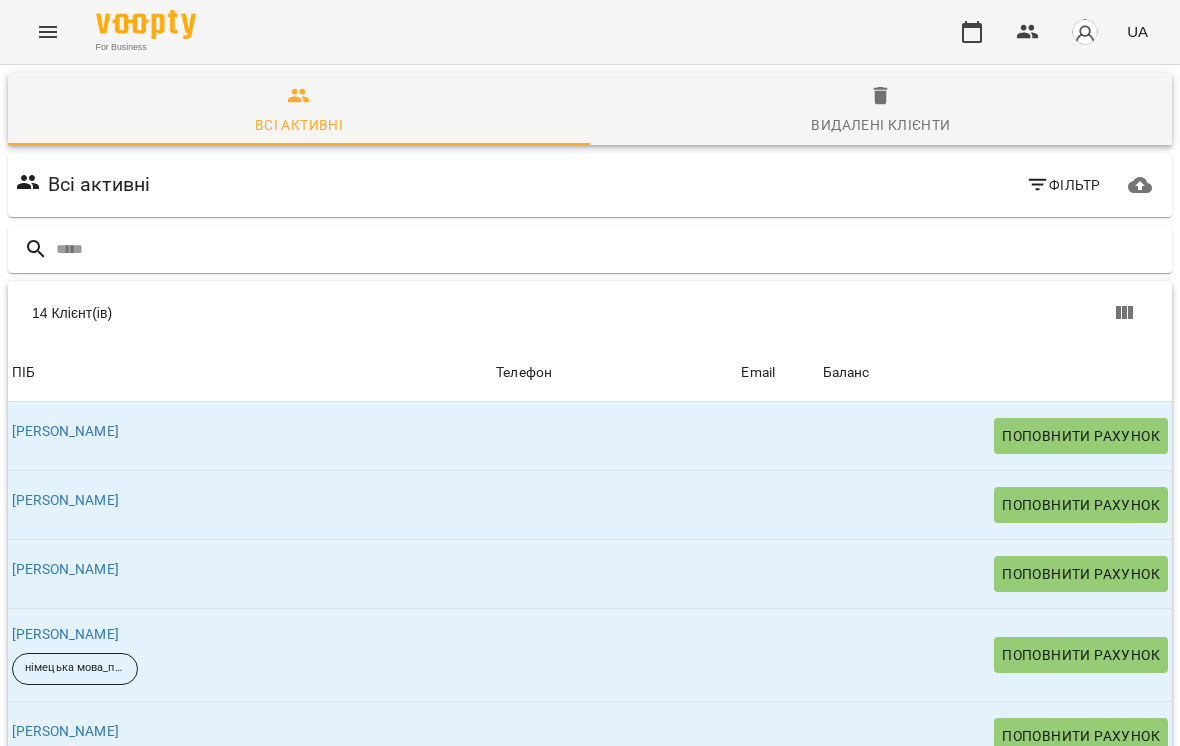 click at bounding box center (972, 32) 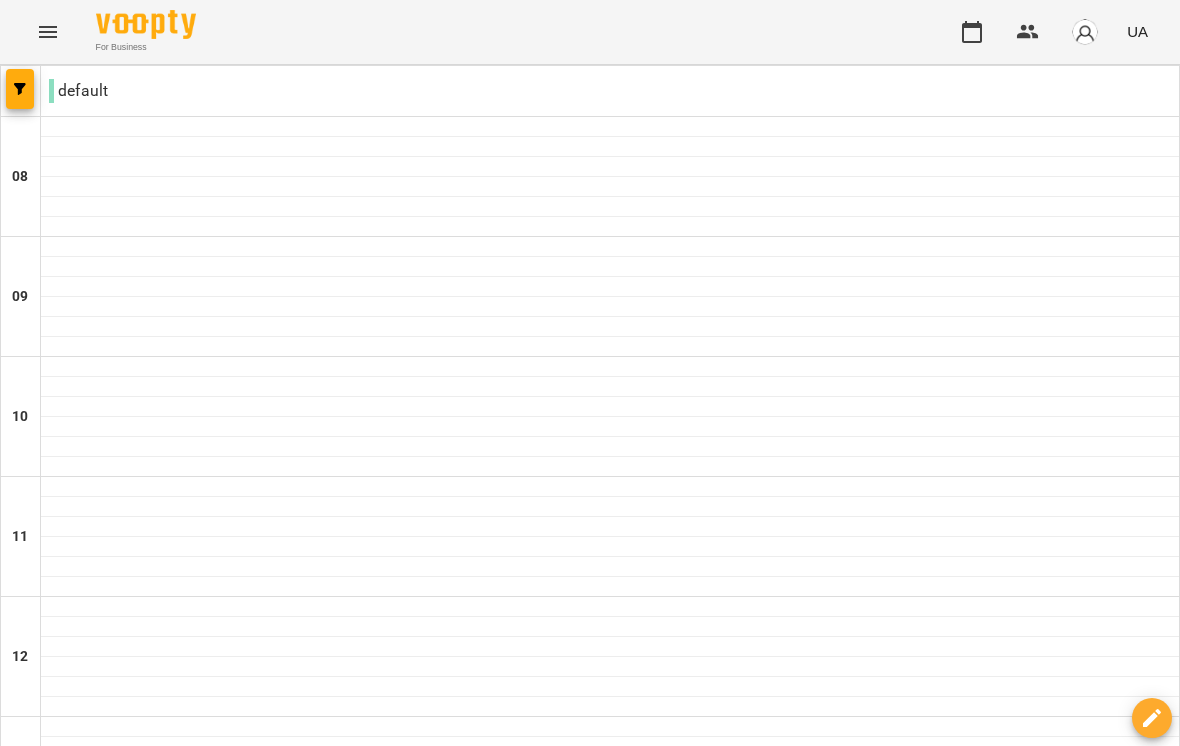click 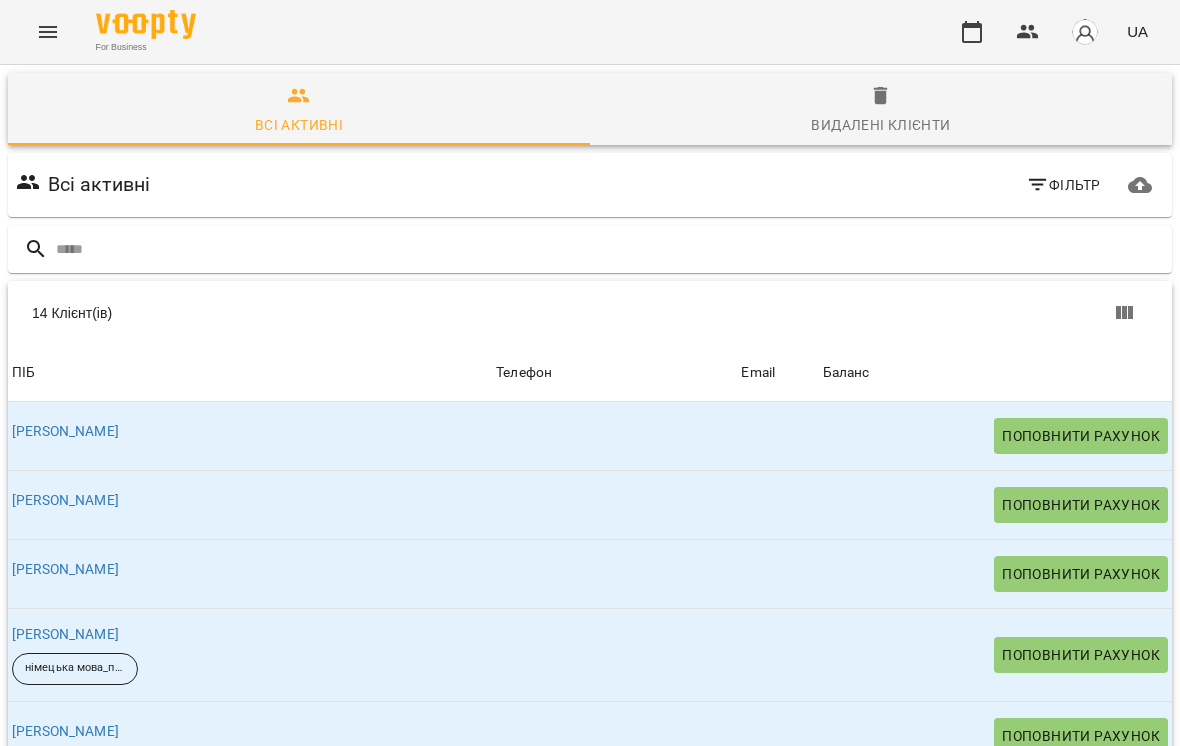 click at bounding box center [1085, 32] 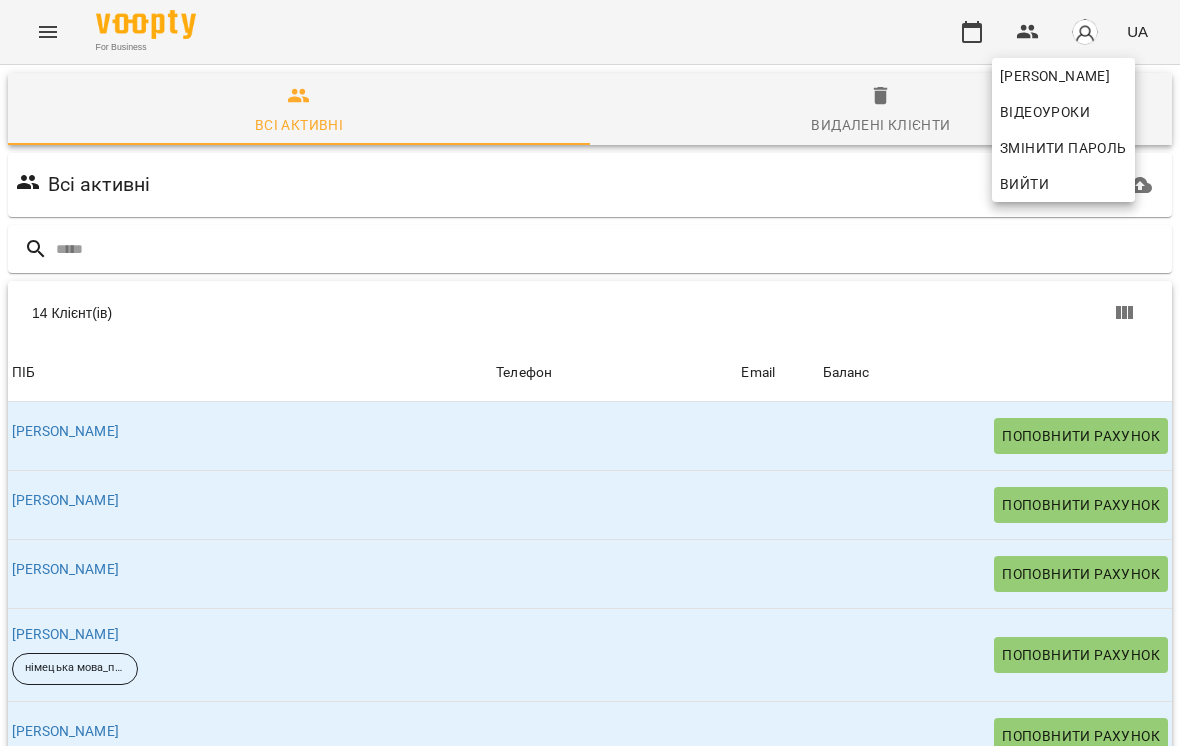 click at bounding box center [590, 373] 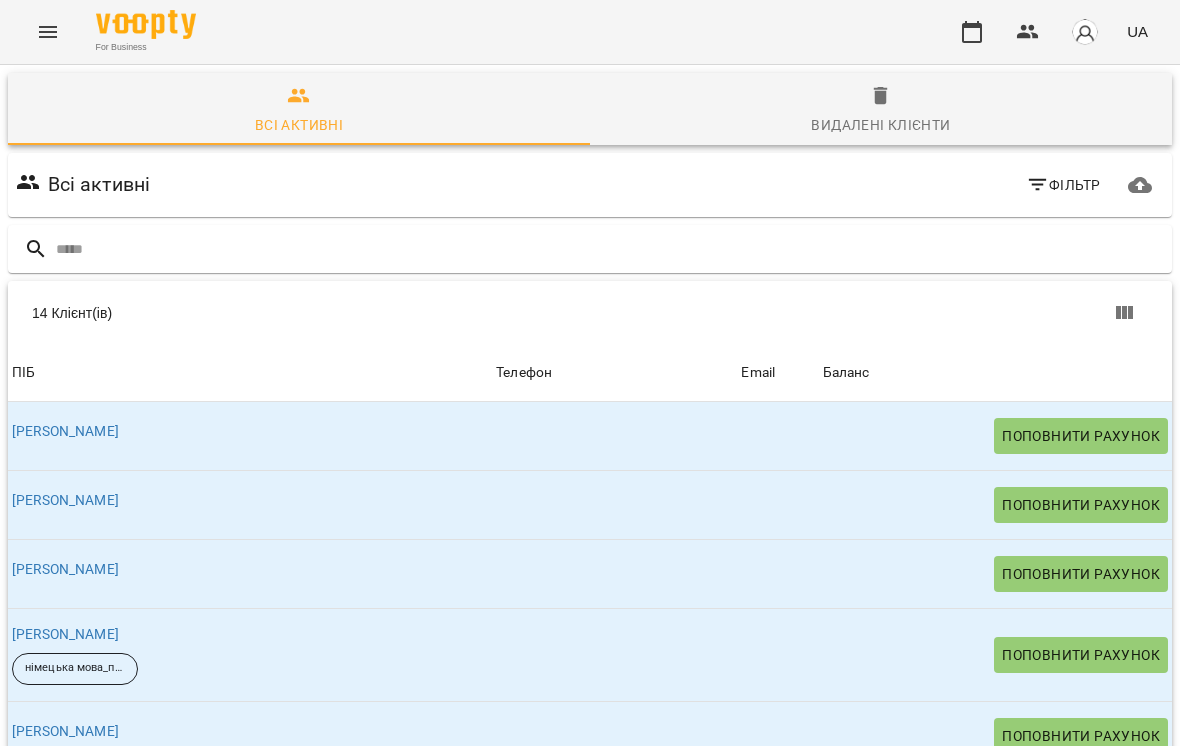 click at bounding box center [1028, 32] 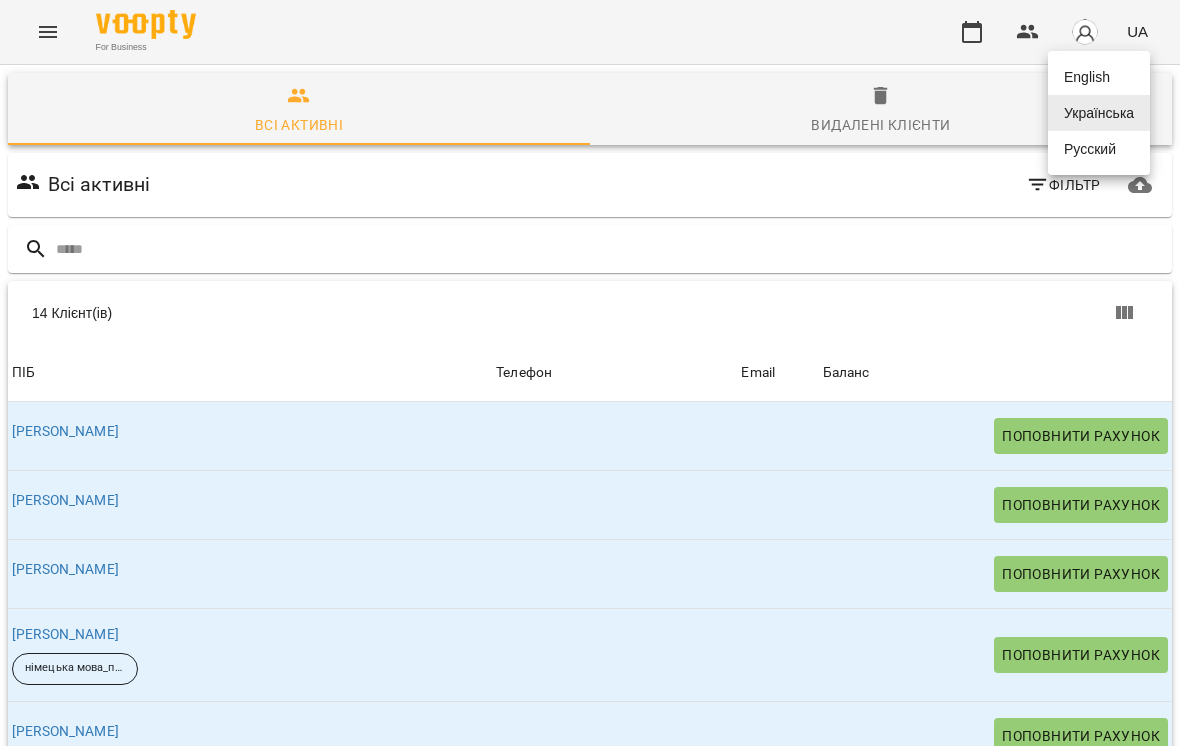 click at bounding box center (590, 373) 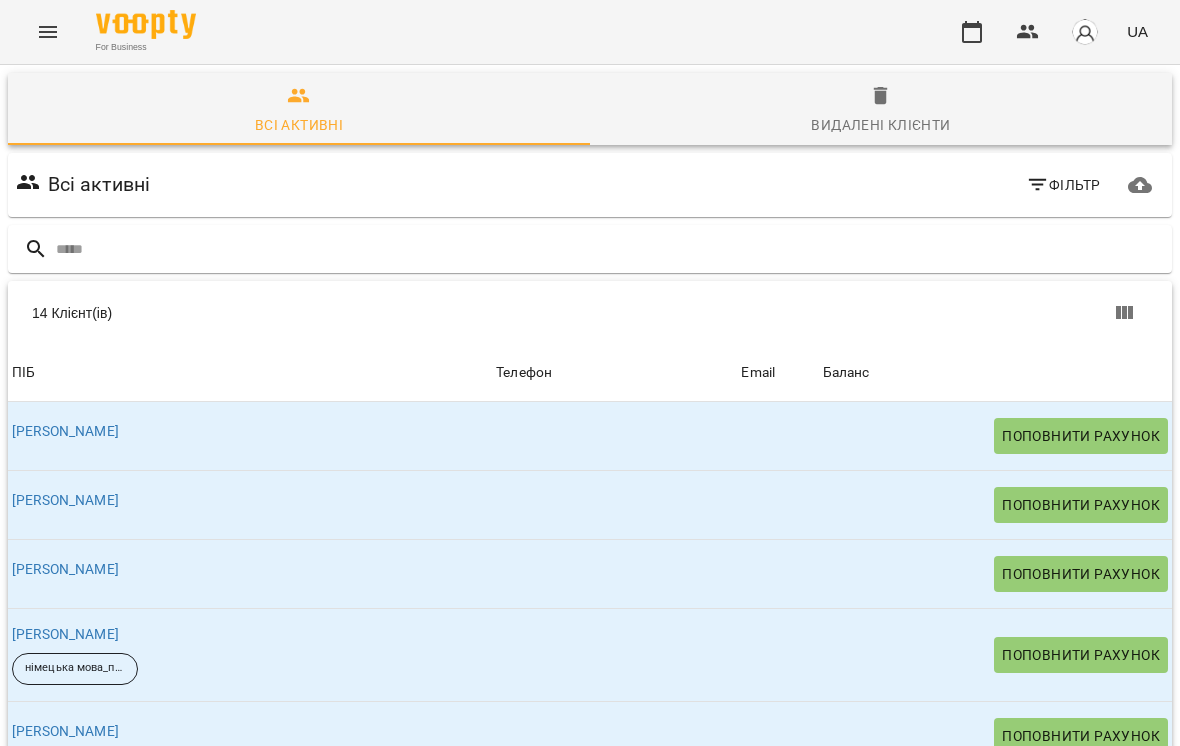 click at bounding box center [972, 32] 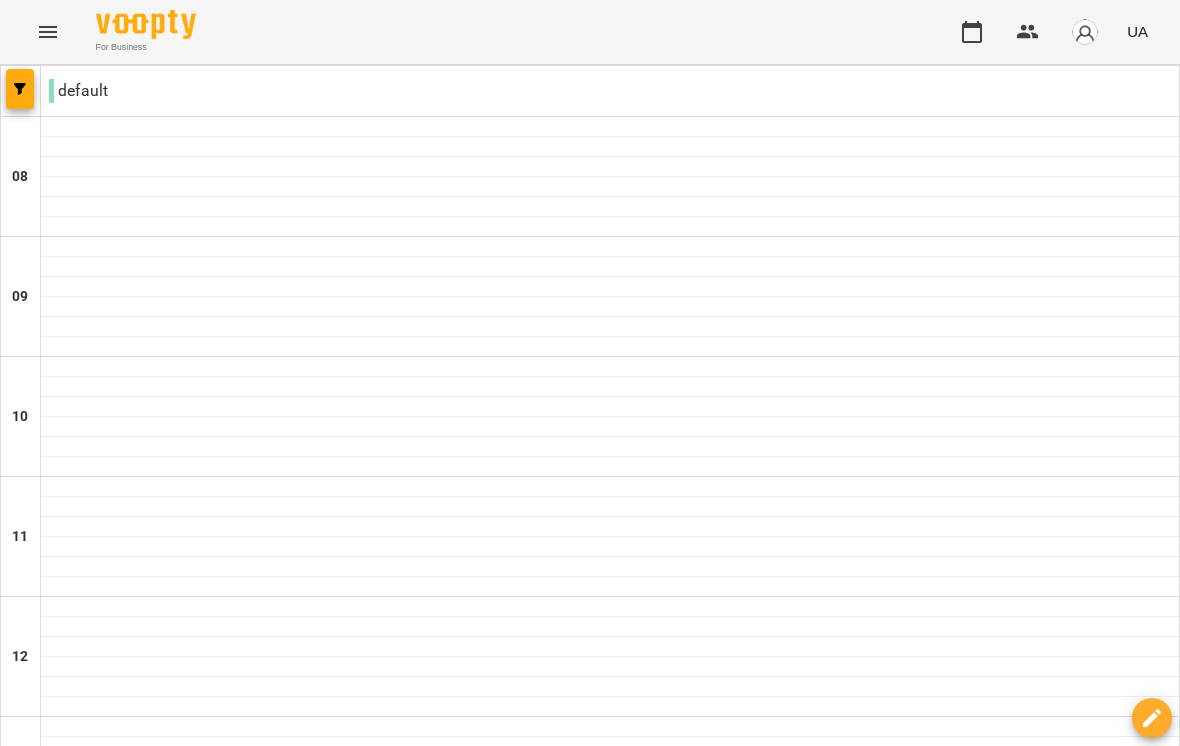 click at bounding box center (709, 1648) 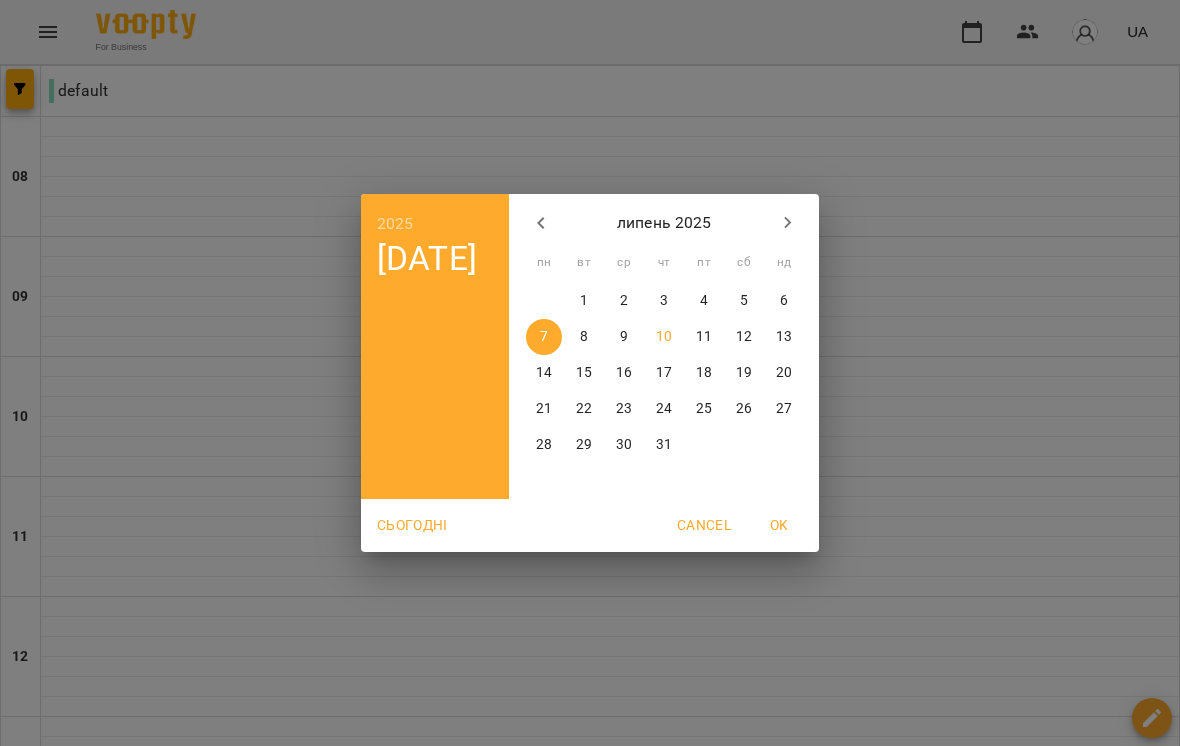 click on "2025 пн, лип [DATE] вт ср чт пт сб нд 30 1 2 3 4 5 6 7 8 9 10 11 12 13 14 15 16 17 18 19 20 21 22 23 24 25 26 27 28 29 30 31 1 2 3 Сьогодні Cancel OK" at bounding box center [590, 373] 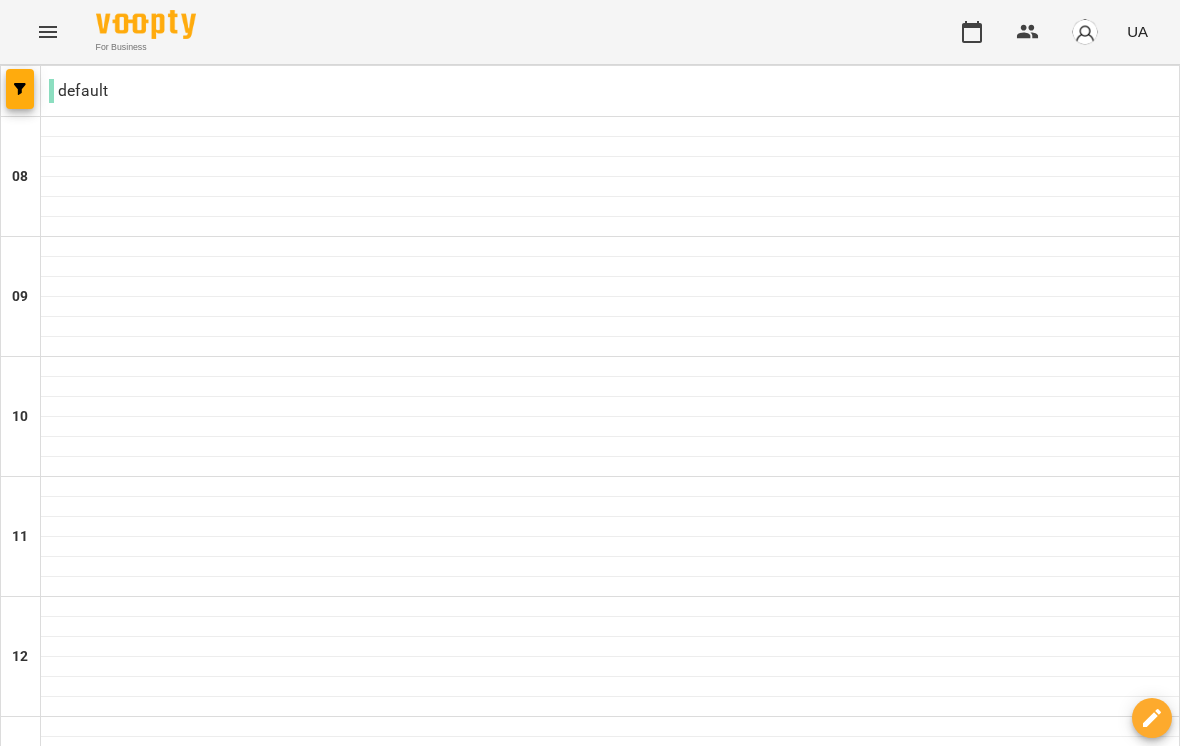 scroll, scrollTop: 0, scrollLeft: 0, axis: both 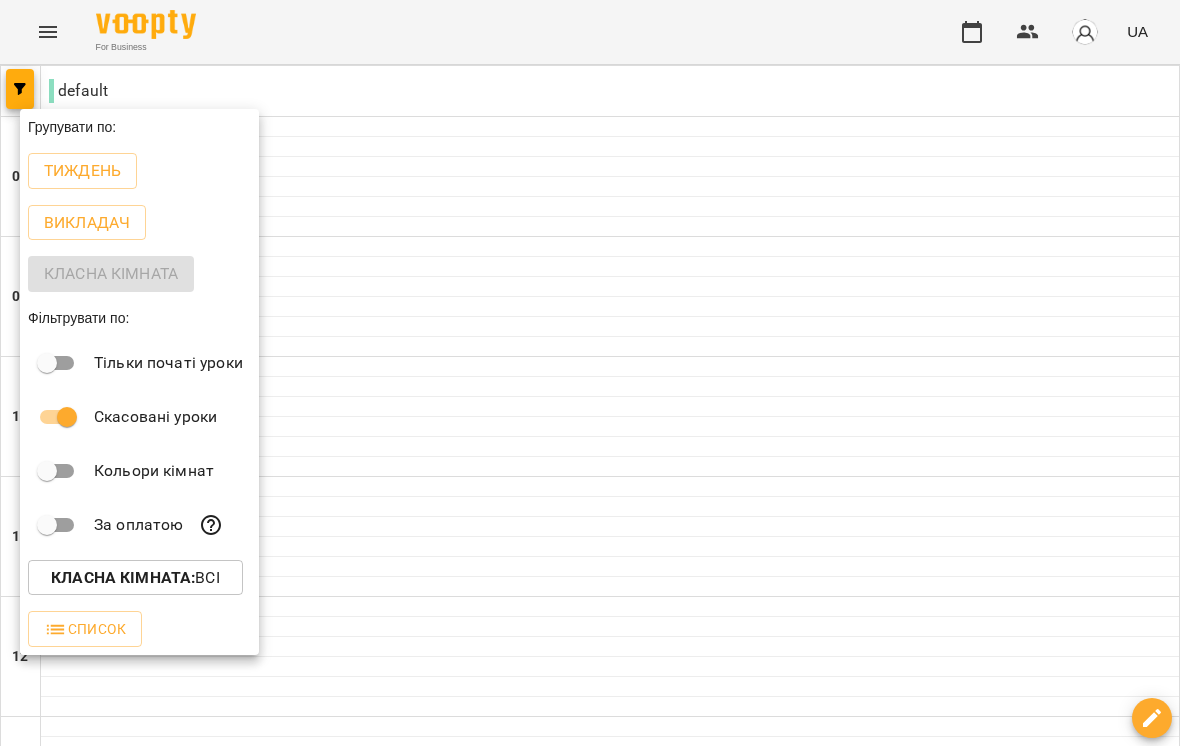 click at bounding box center (590, 373) 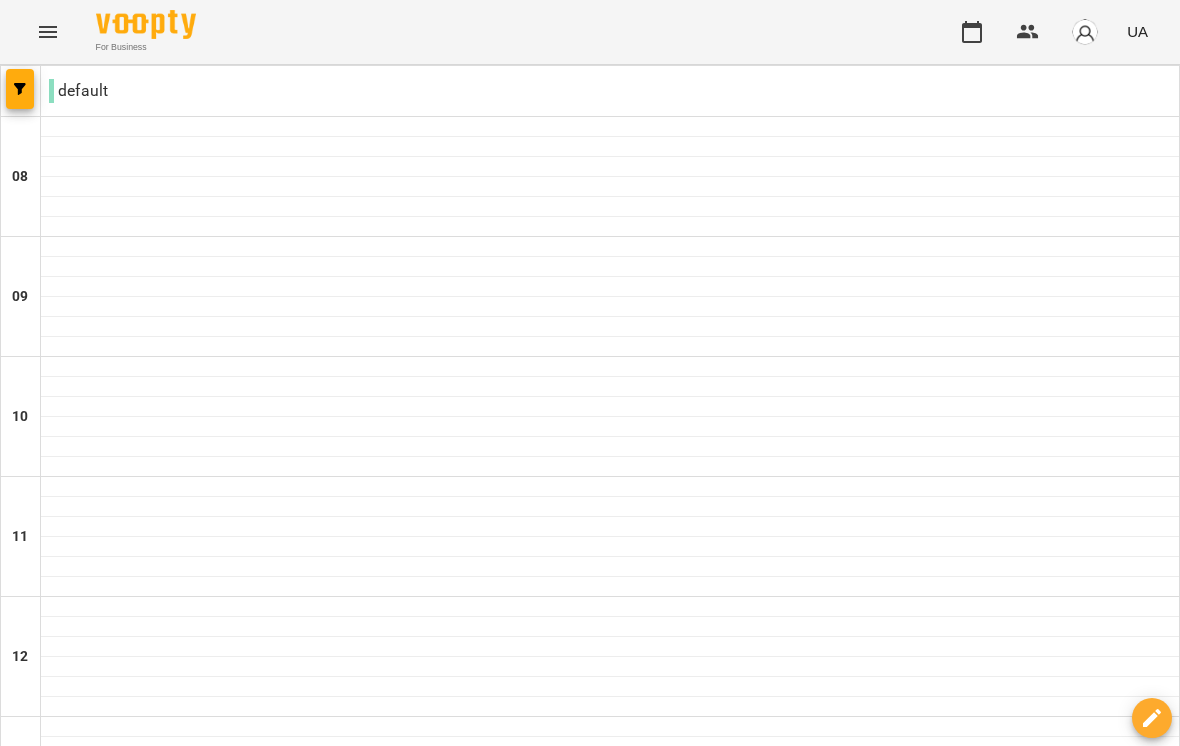 scroll, scrollTop: 0, scrollLeft: 0, axis: both 